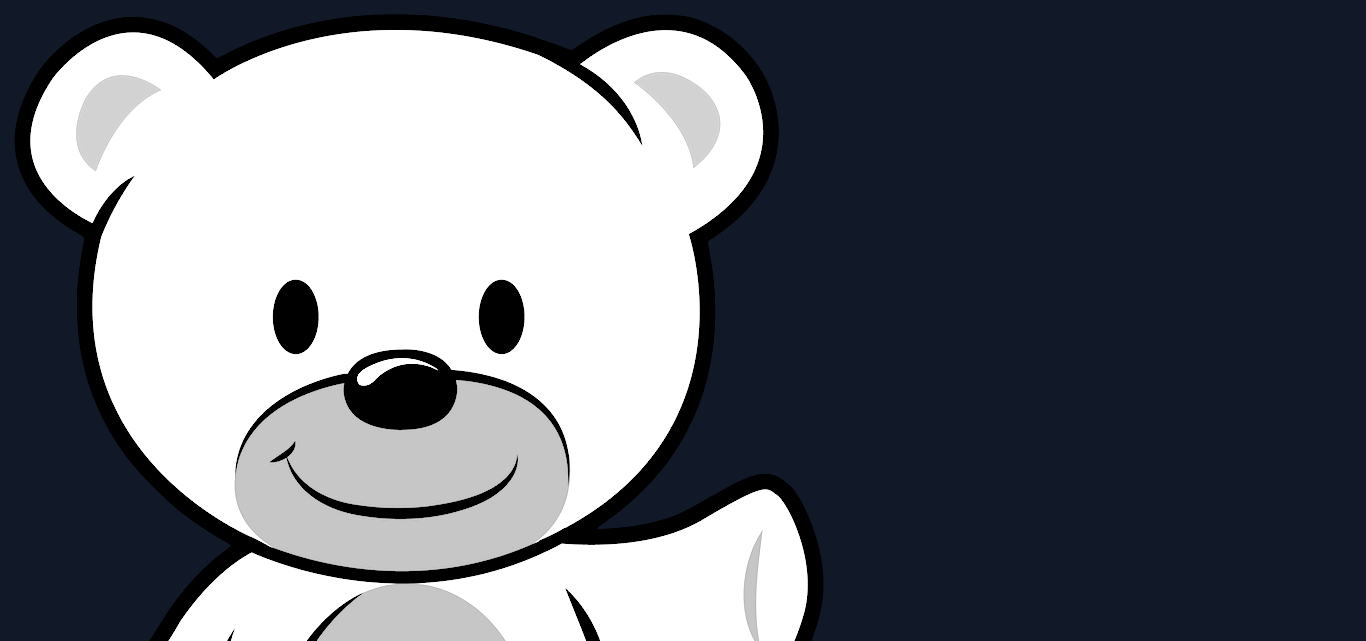 scroll, scrollTop: 0, scrollLeft: 0, axis: both 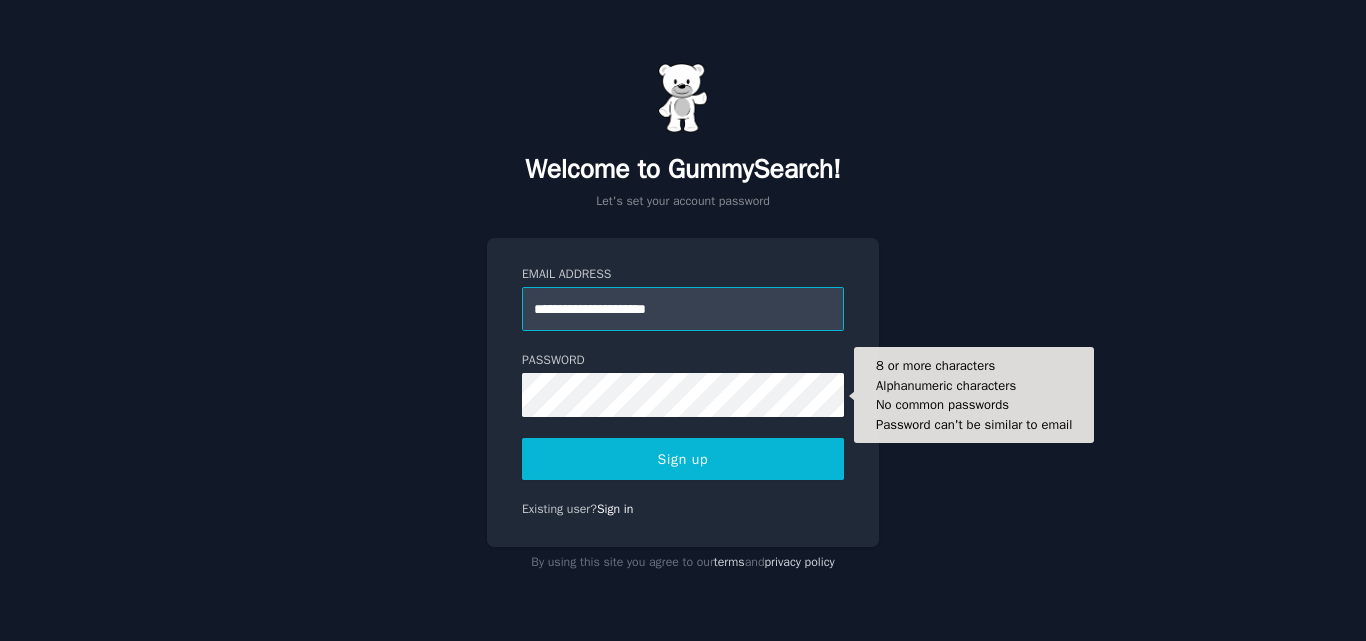 type on "**********" 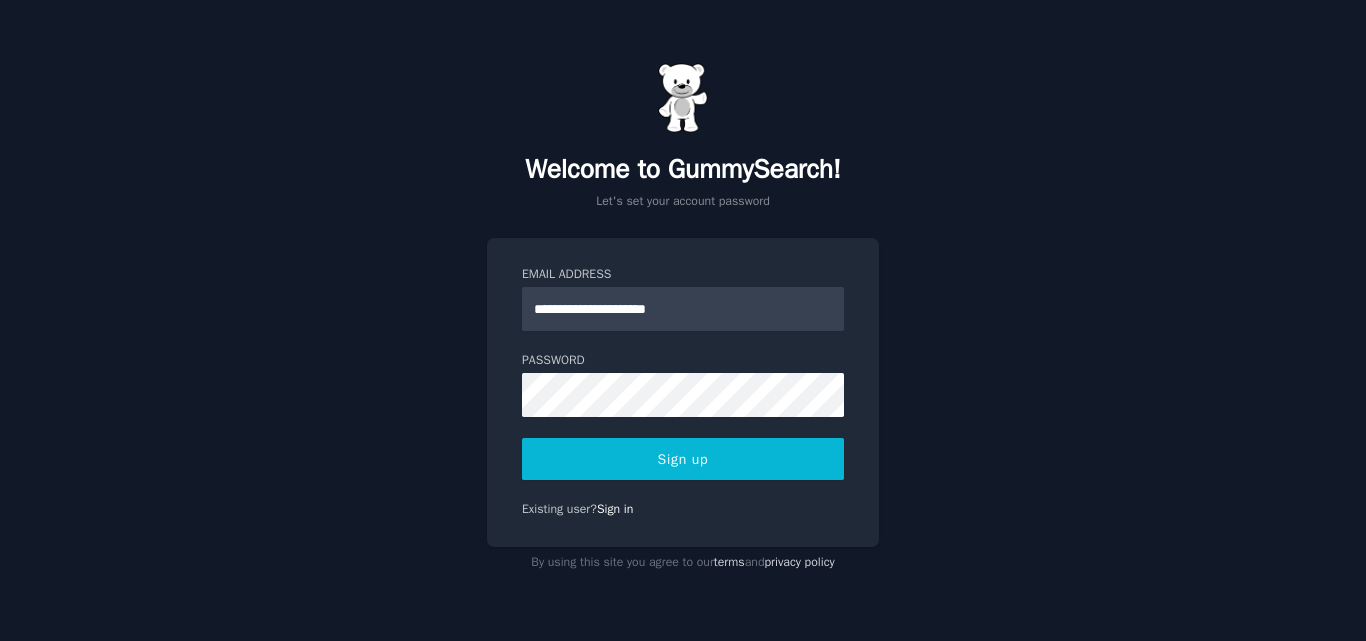 click on "Sign up" at bounding box center (683, 459) 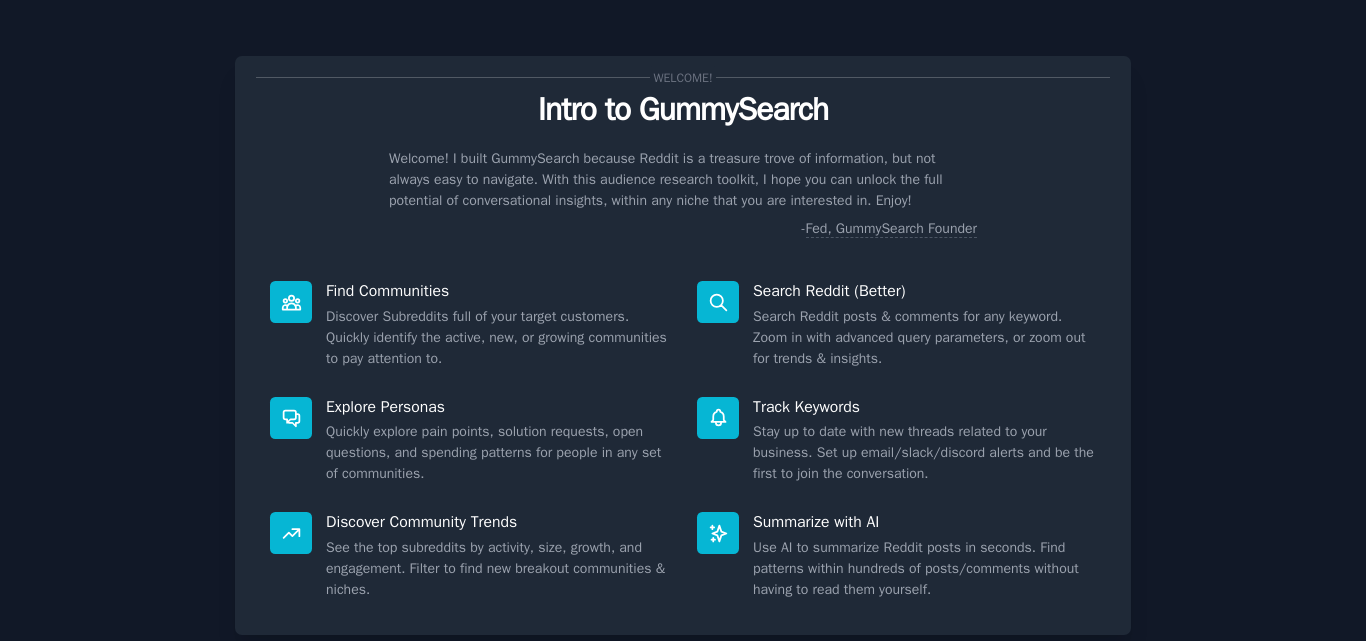 scroll, scrollTop: 0, scrollLeft: 0, axis: both 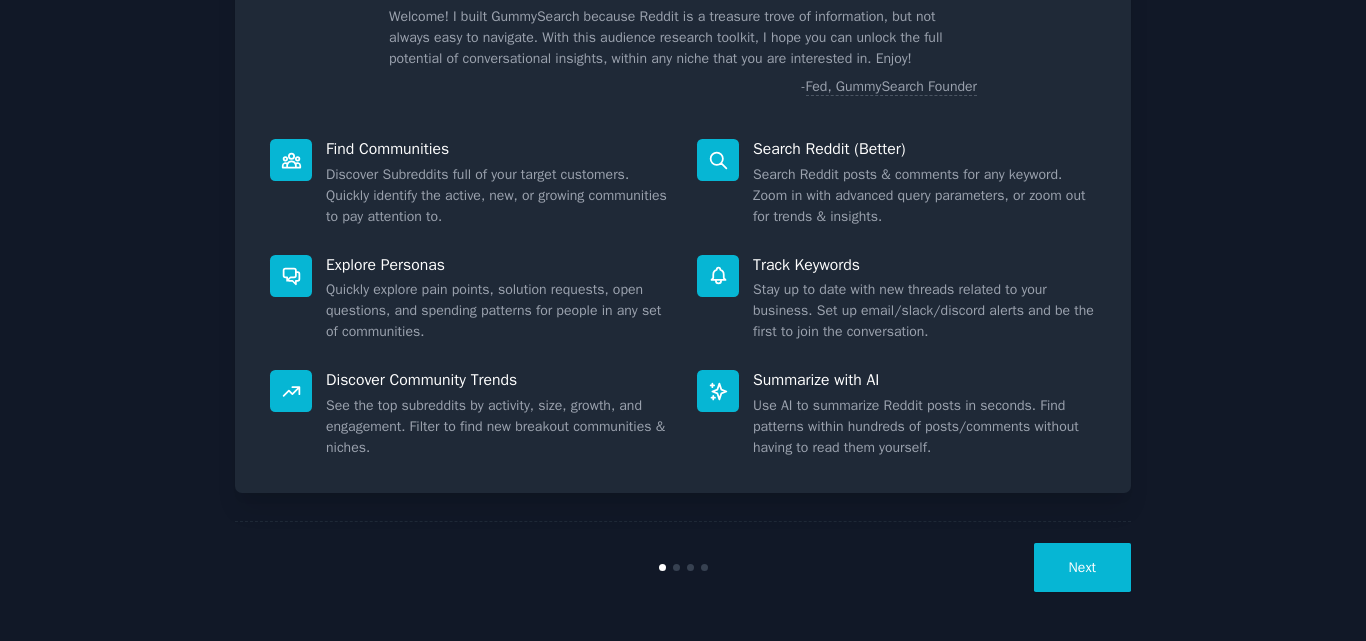 click on "Next" at bounding box center (1082, 567) 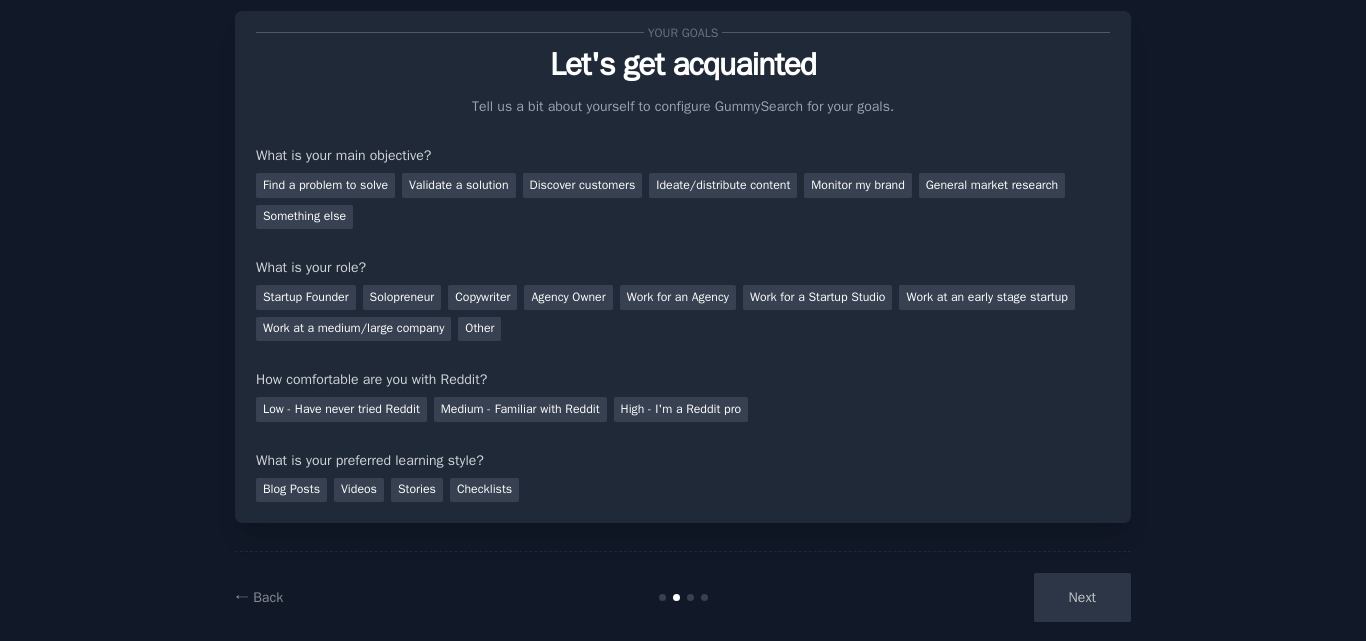 scroll, scrollTop: 41, scrollLeft: 0, axis: vertical 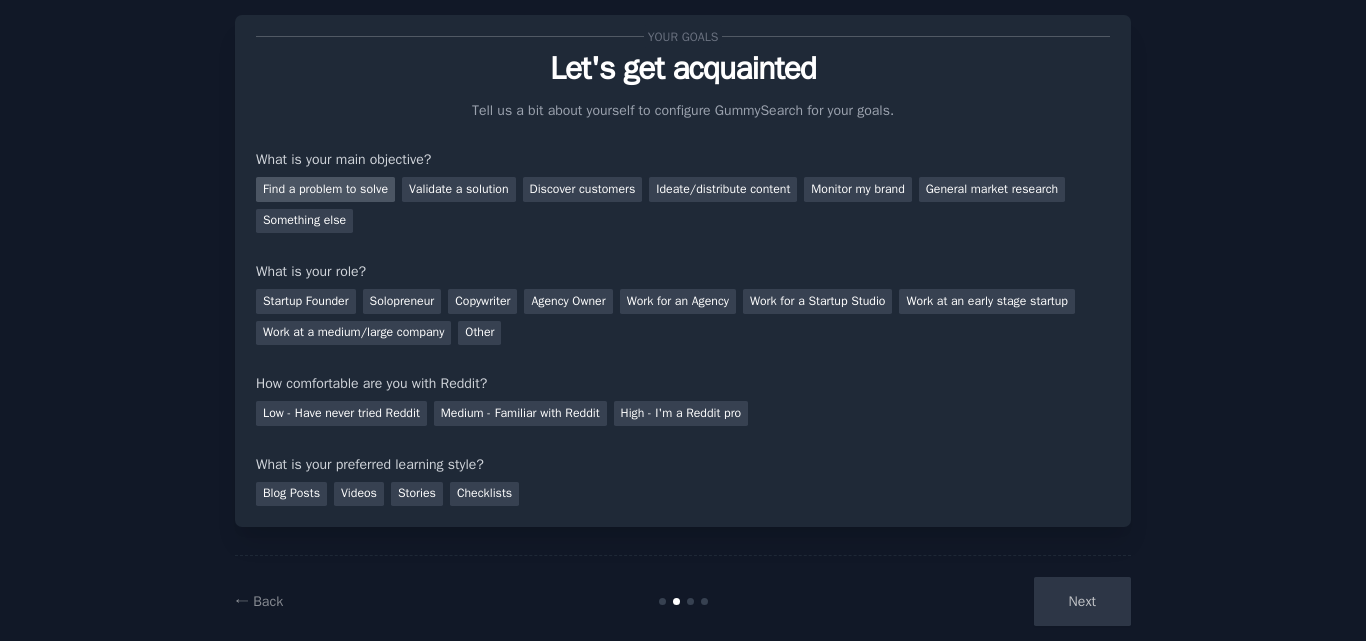 click on "Find a problem to solve" at bounding box center (325, 189) 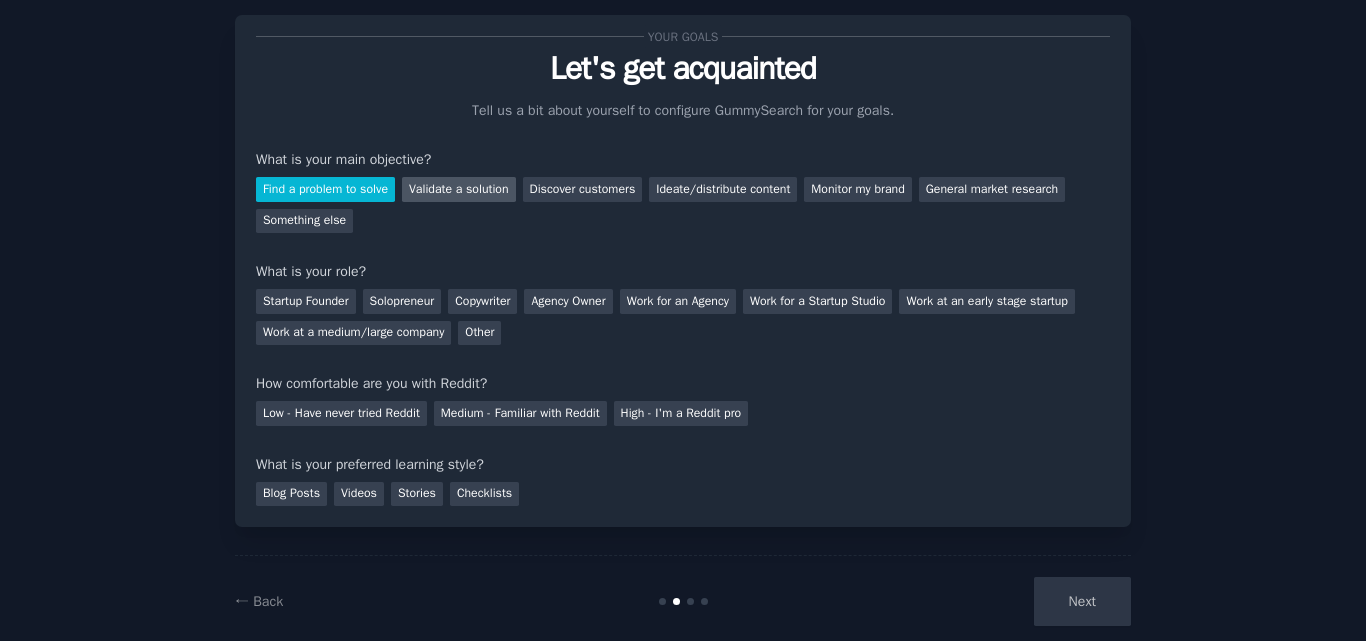 click on "Validate a solution" at bounding box center [459, 189] 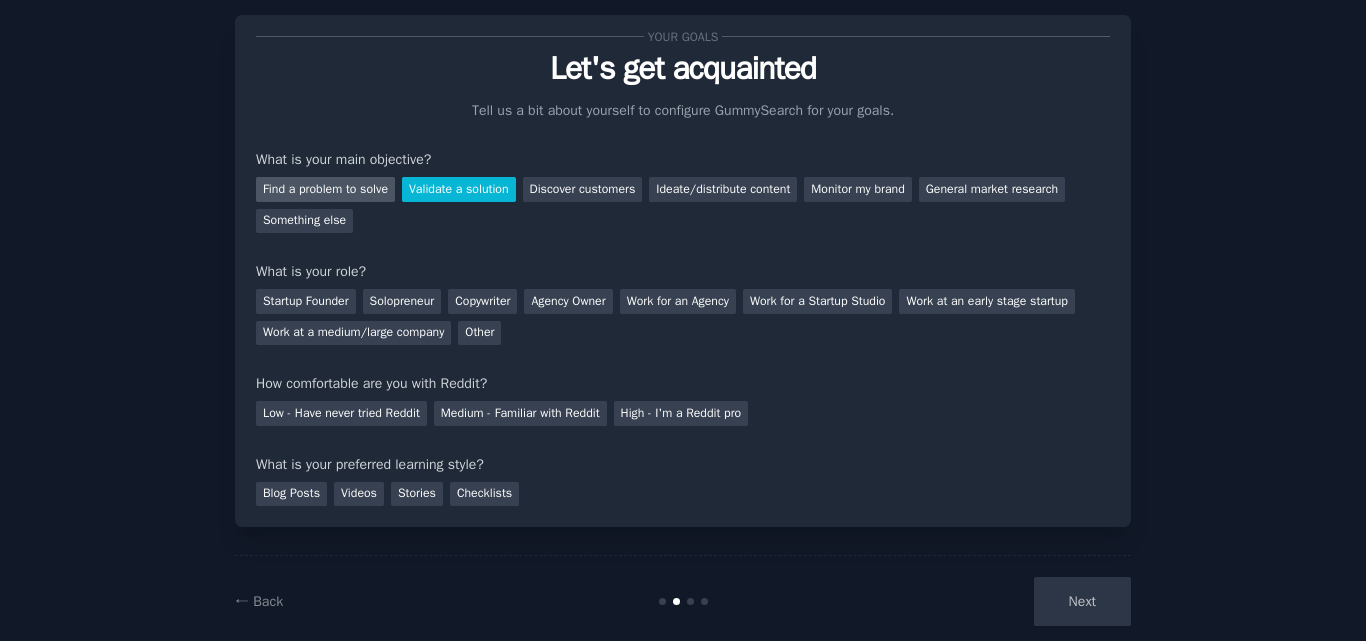 click on "Find a problem to solve" at bounding box center (325, 189) 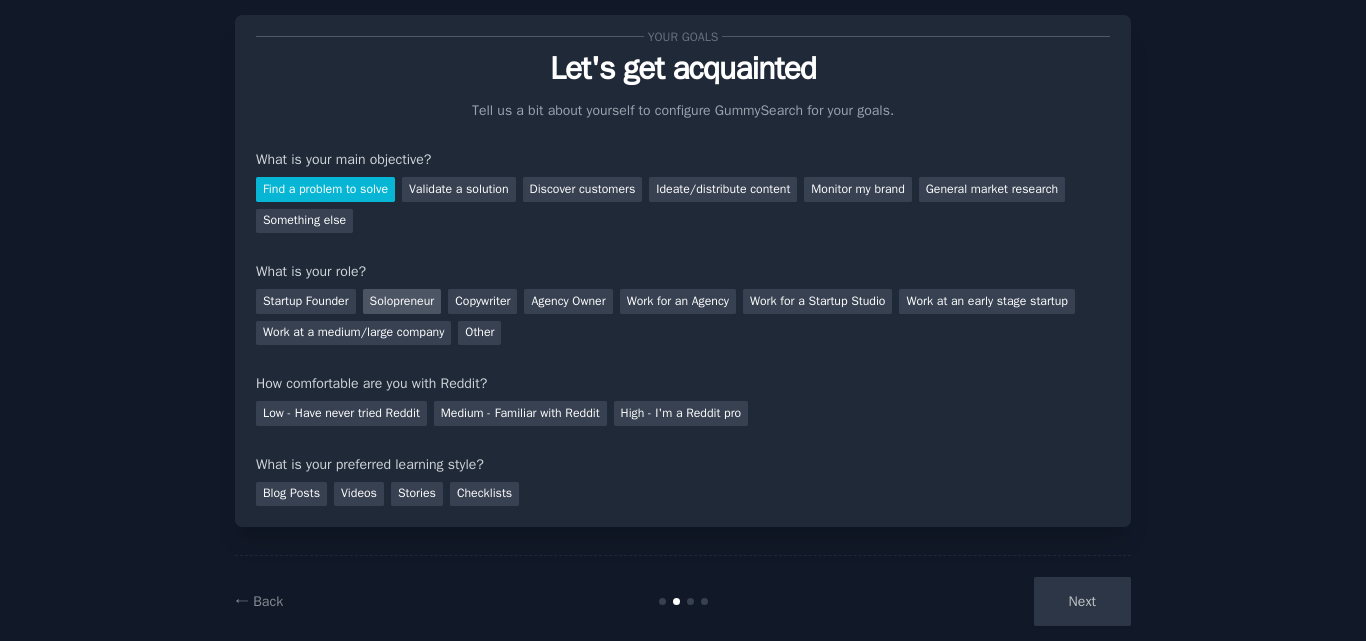 click on "Solopreneur" at bounding box center [402, 301] 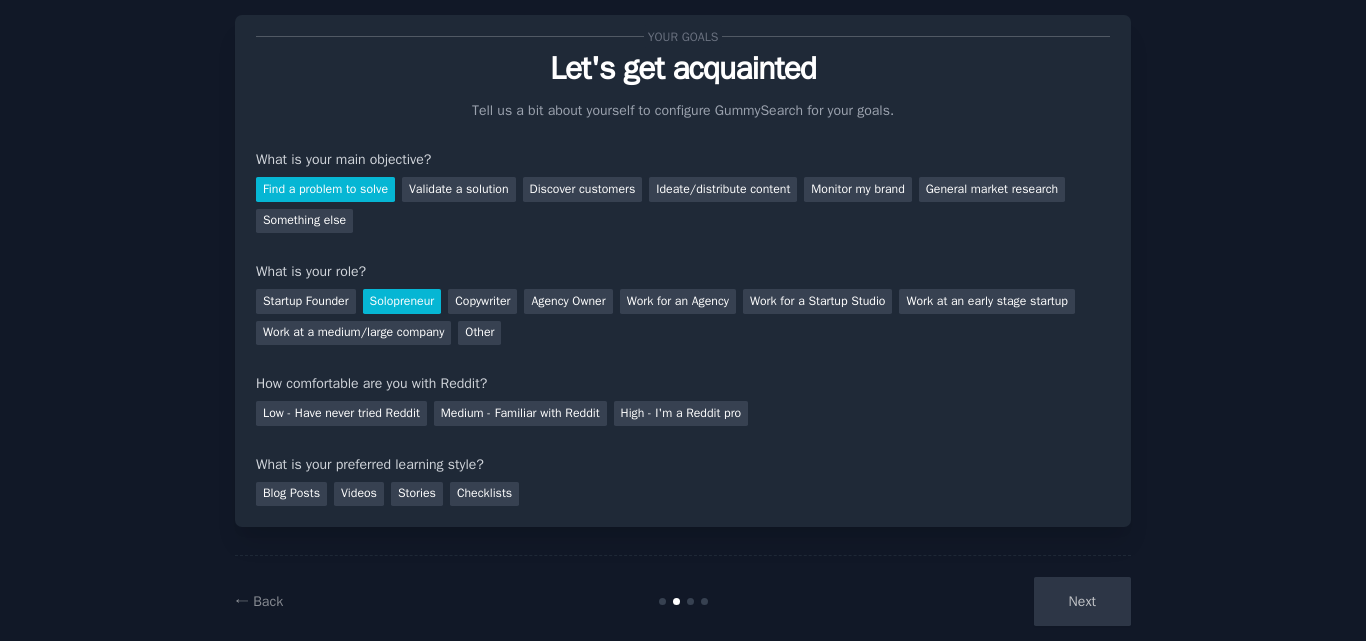 click on "Solopreneur" at bounding box center (402, 301) 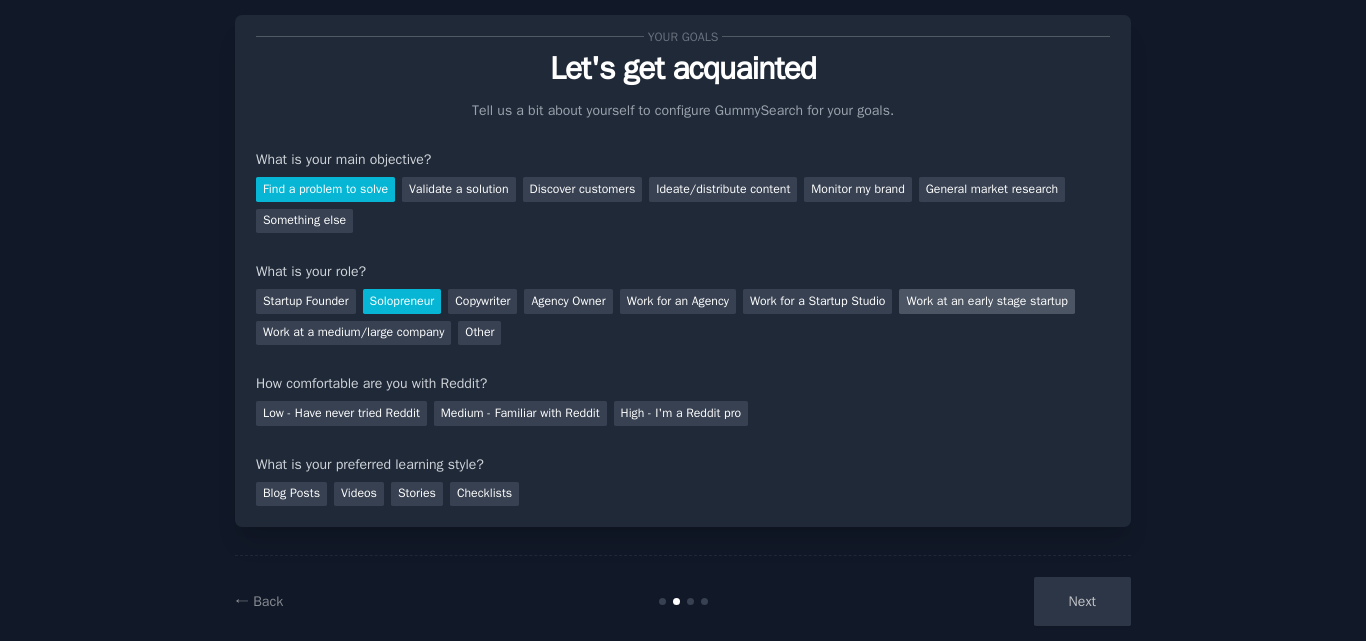 click on "Work at an early stage startup" at bounding box center (986, 301) 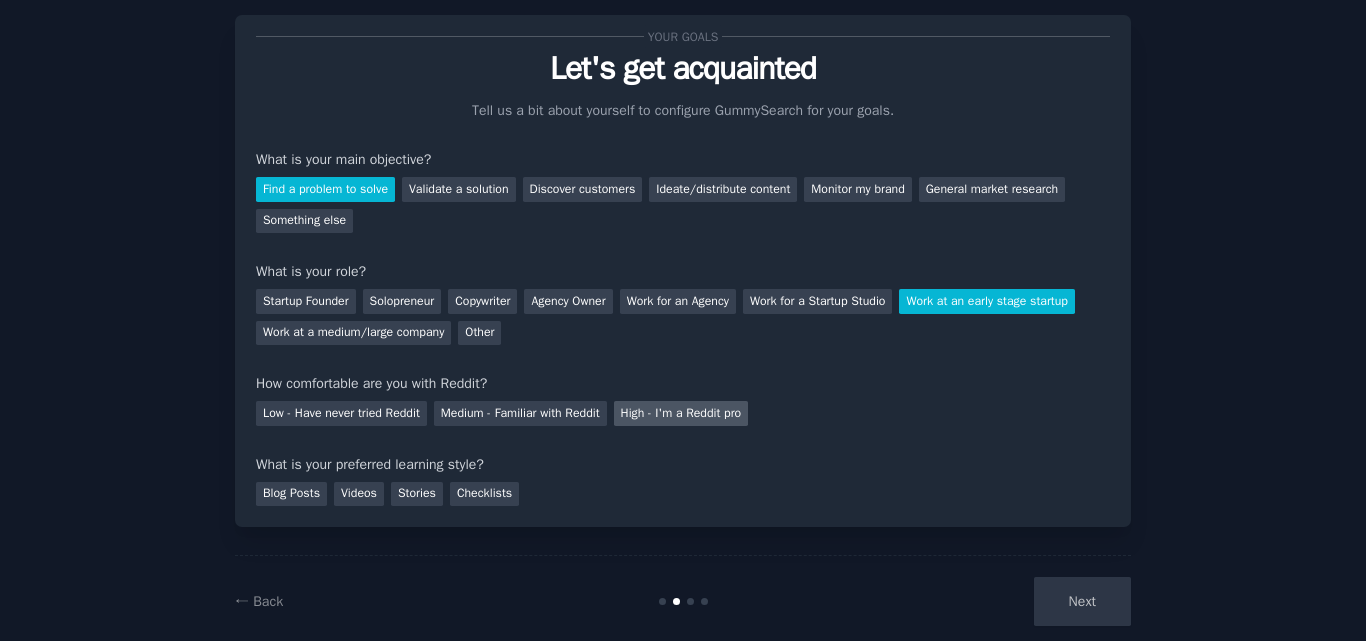 click on "High - I'm a Reddit pro" at bounding box center [681, 413] 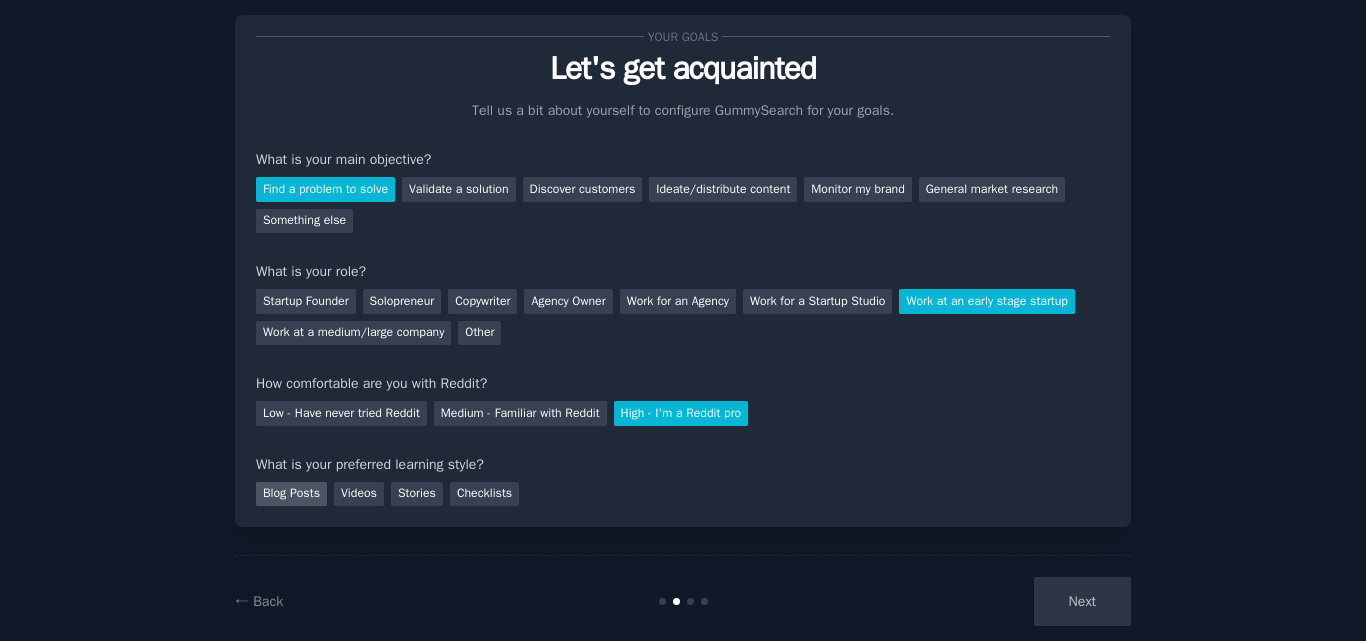 click on "Blog Posts" at bounding box center (291, 494) 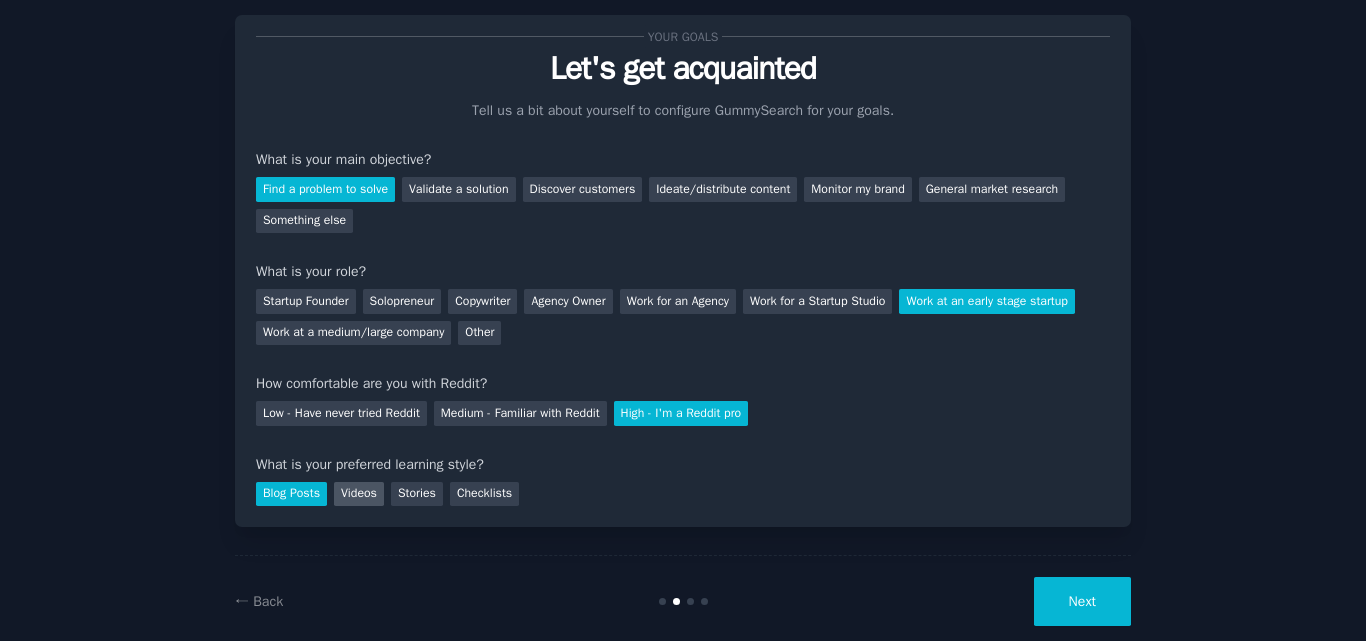 click on "Videos" at bounding box center (359, 494) 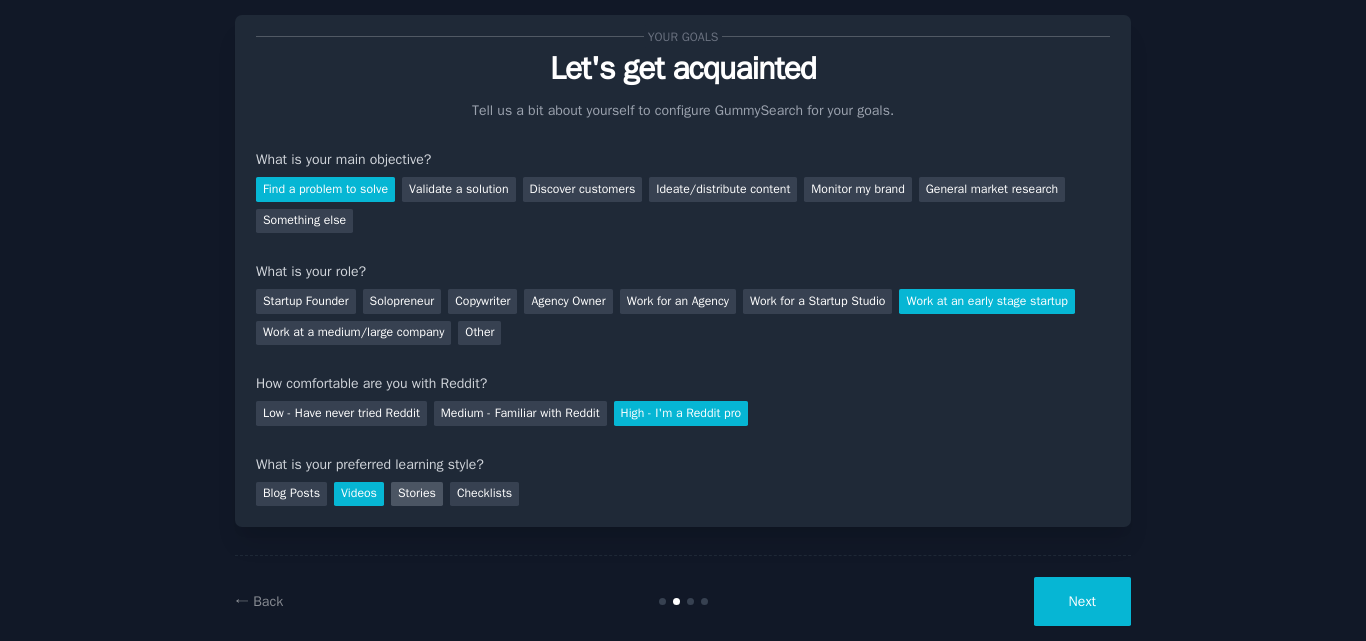 click on "Stories" at bounding box center [417, 494] 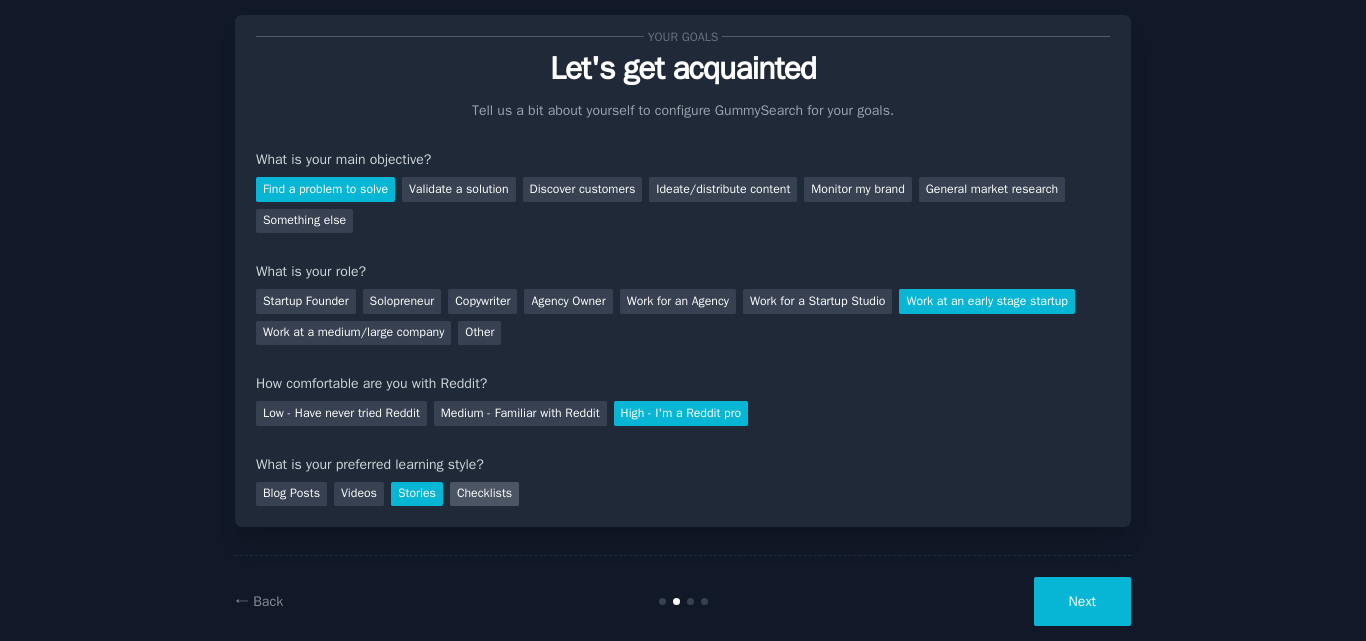 click on "Checklists" at bounding box center [484, 494] 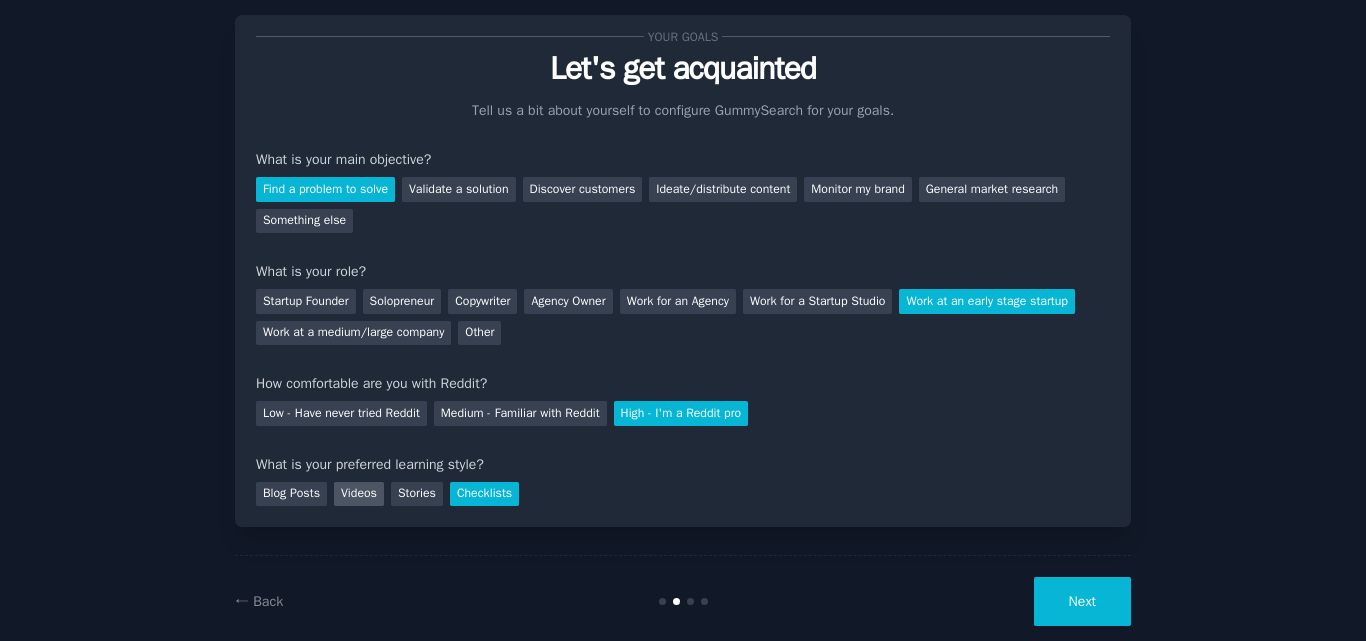 click on "Videos" at bounding box center (359, 494) 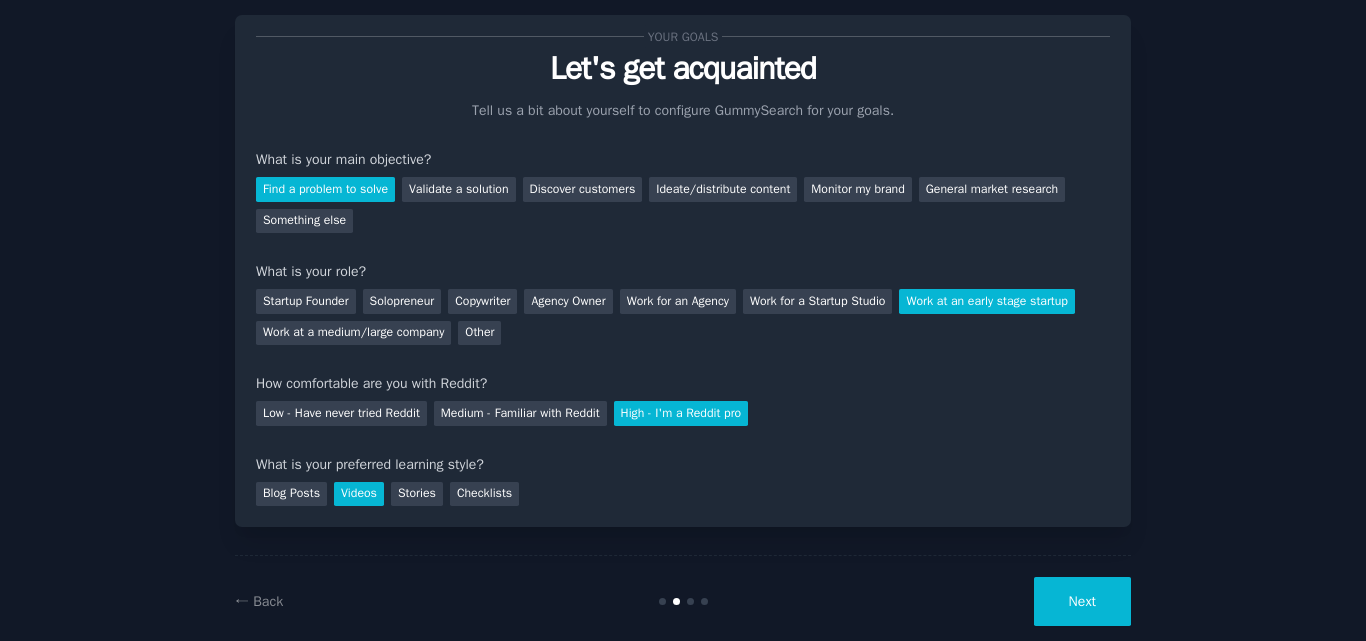click on "Next" at bounding box center [1082, 601] 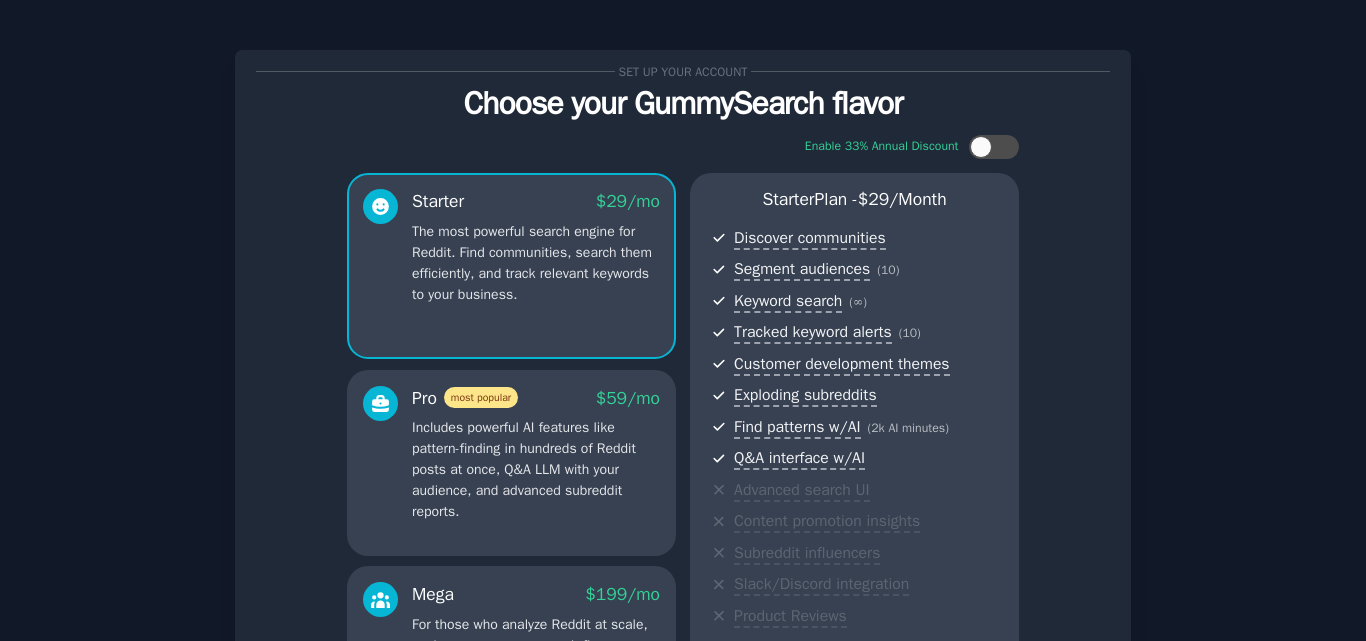 scroll, scrollTop: 0, scrollLeft: 0, axis: both 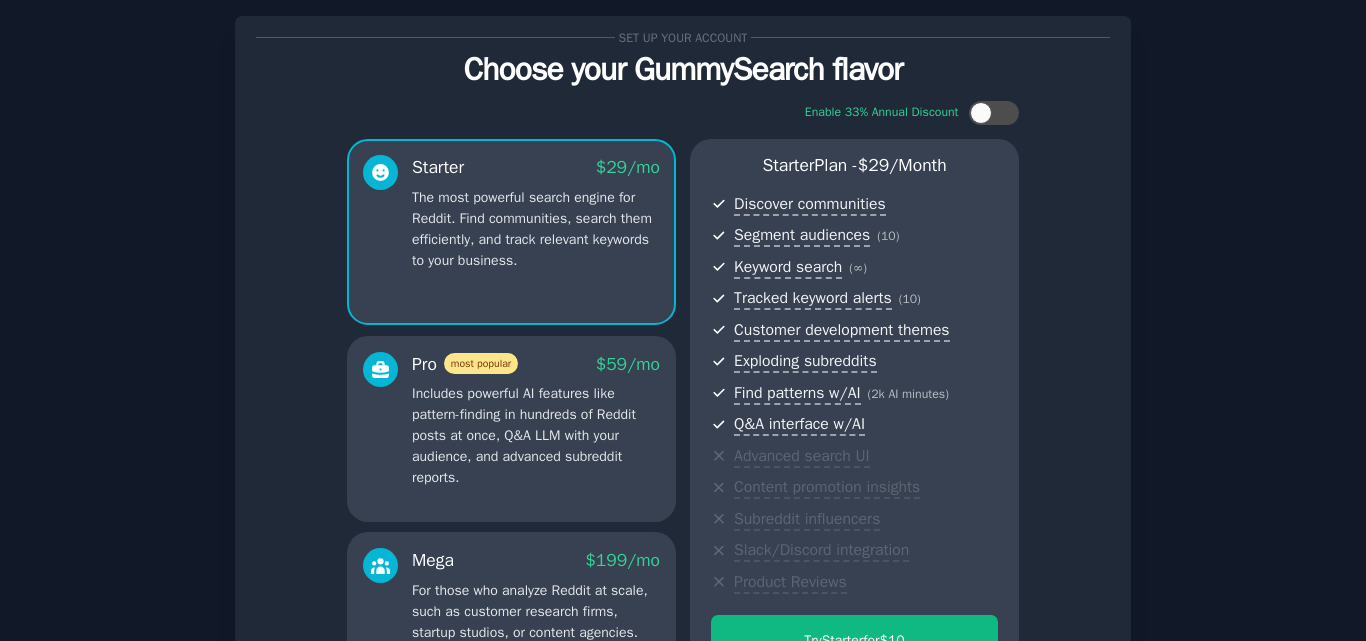 click on "For those who analyze Reddit at scale, such as customer research firms, startup studios, or content agencies. Comes with 20k AI minutes." at bounding box center (536, 622) 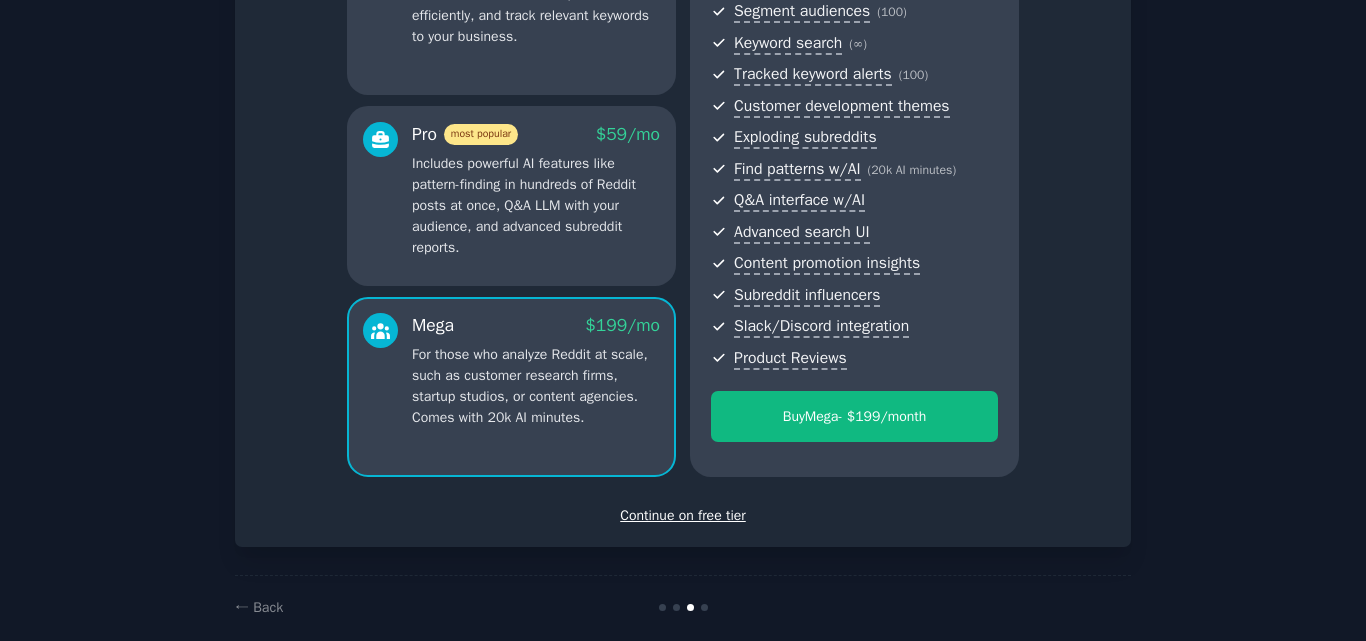 scroll, scrollTop: 265, scrollLeft: 0, axis: vertical 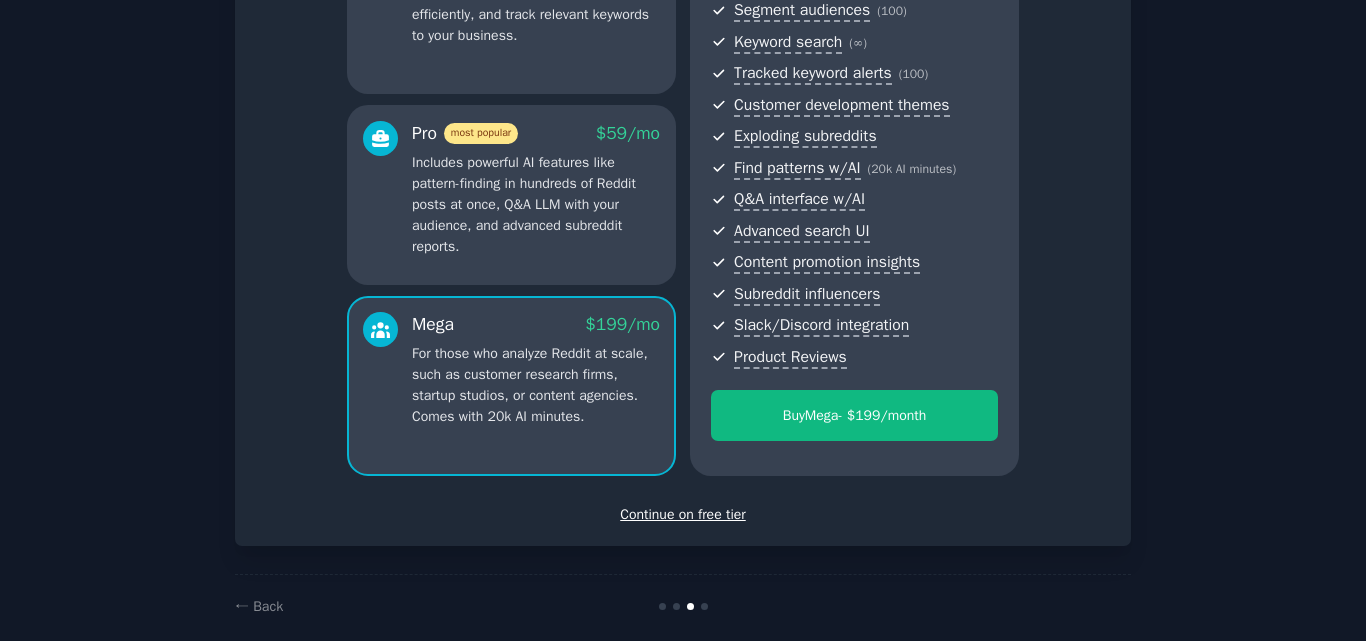 click on "Continue on free tier" at bounding box center [683, 514] 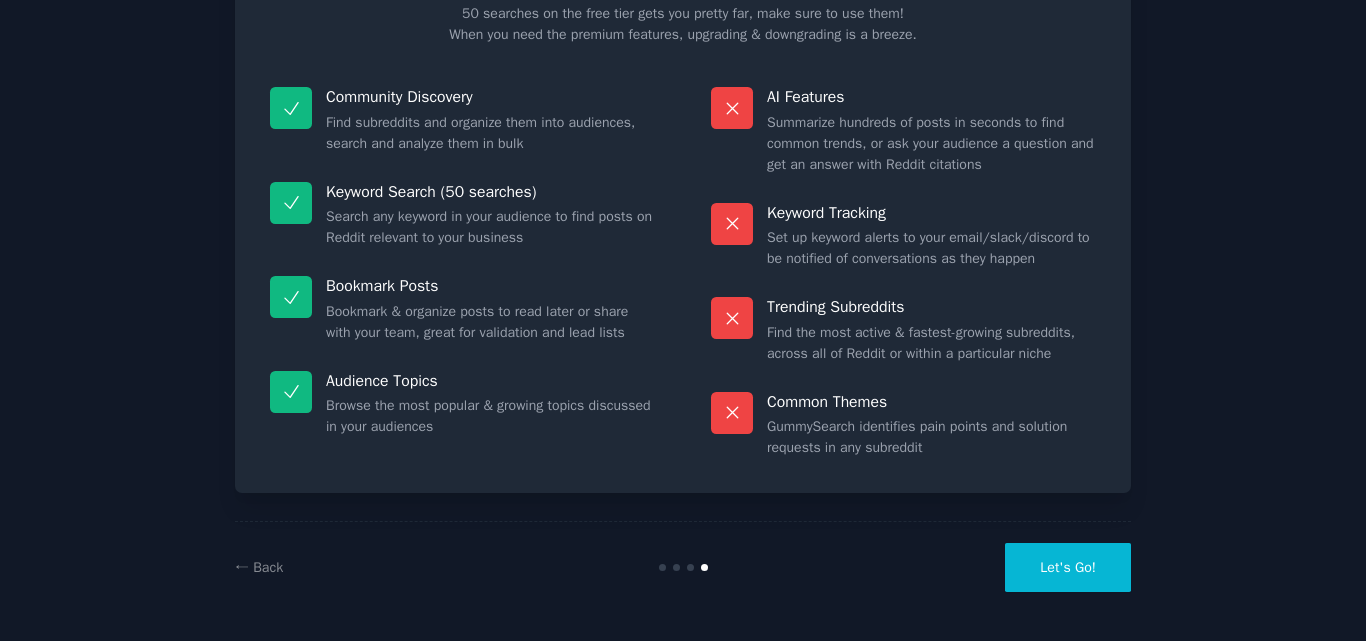 click on "Let's Go!" at bounding box center (1068, 567) 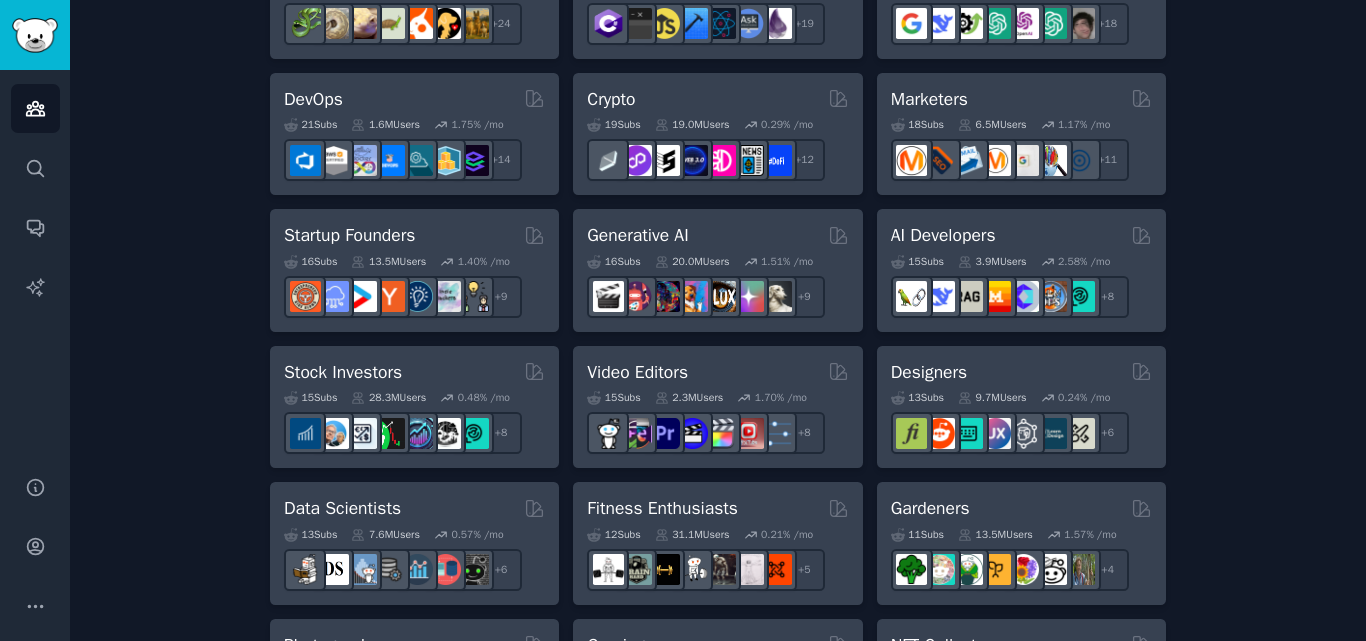 scroll, scrollTop: 454, scrollLeft: 0, axis: vertical 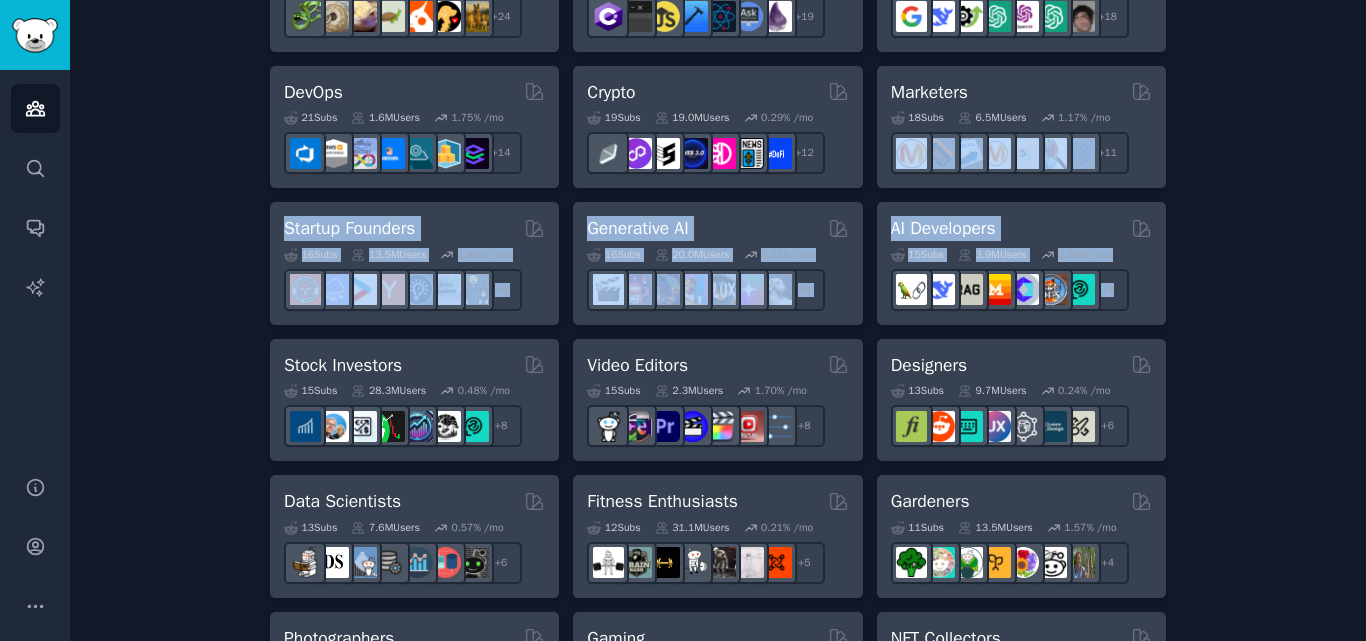 drag, startPoint x: 1354, startPoint y: 180, endPoint x: 1355, endPoint y: 310, distance: 130.00385 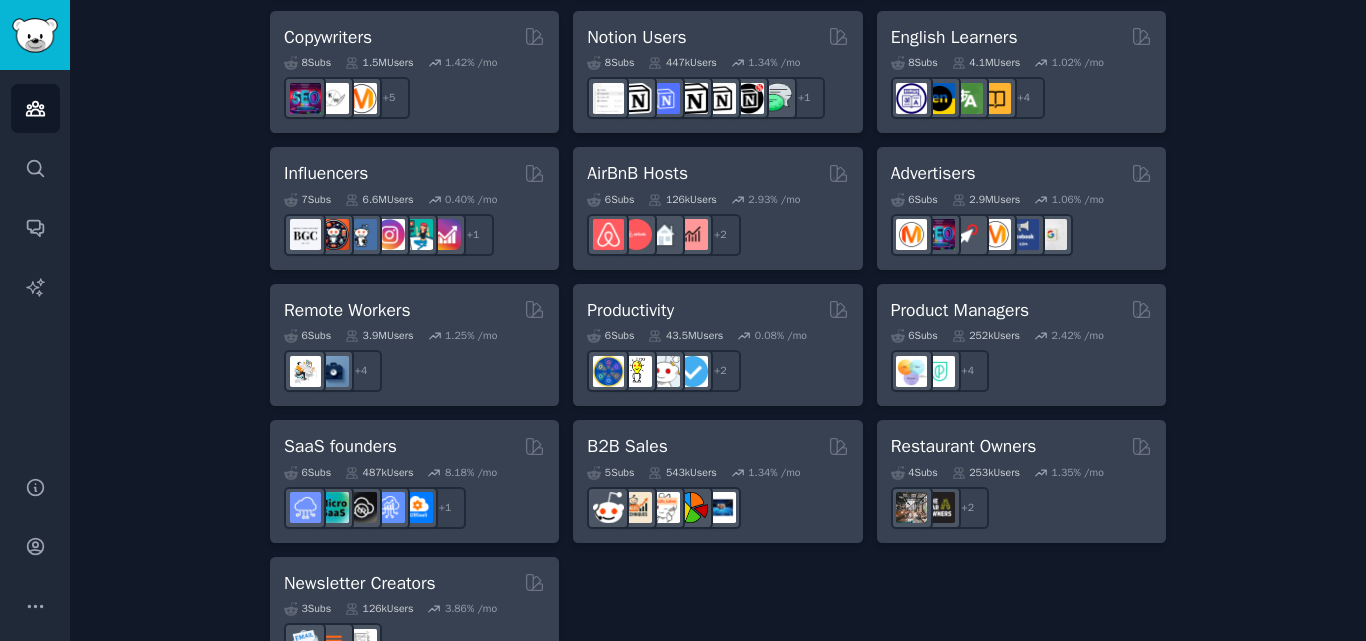 scroll, scrollTop: 1666, scrollLeft: 0, axis: vertical 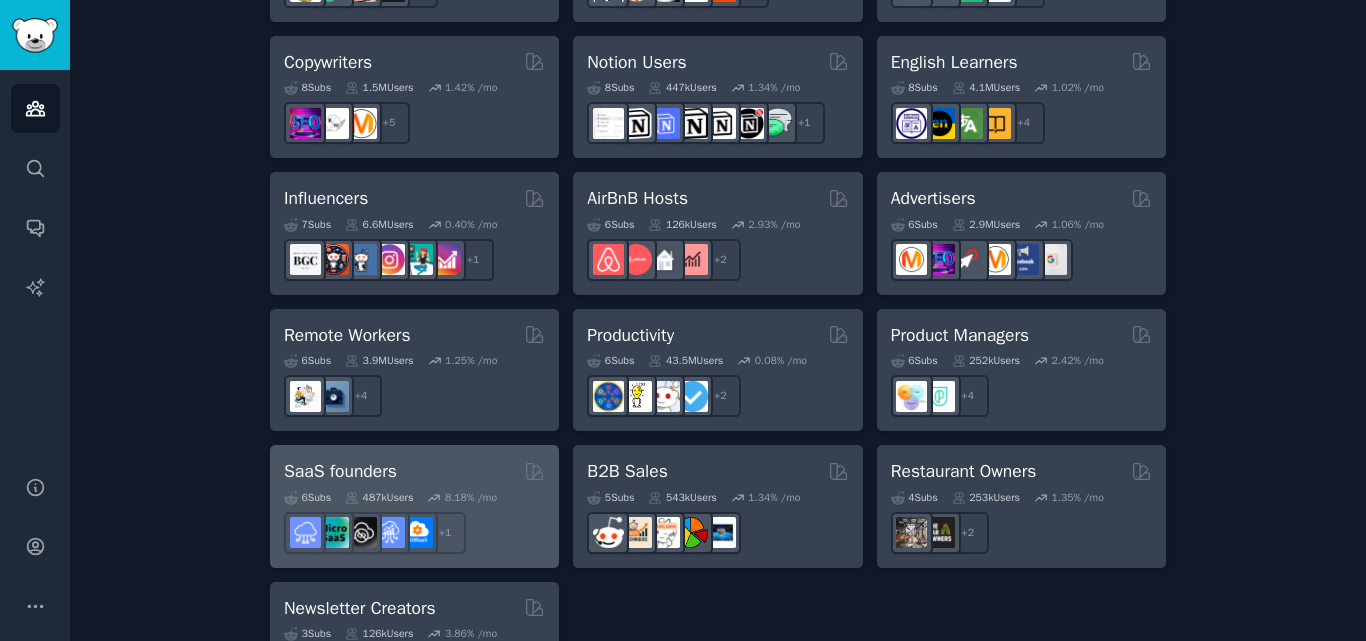 click on "SaaS founders" at bounding box center [340, 471] 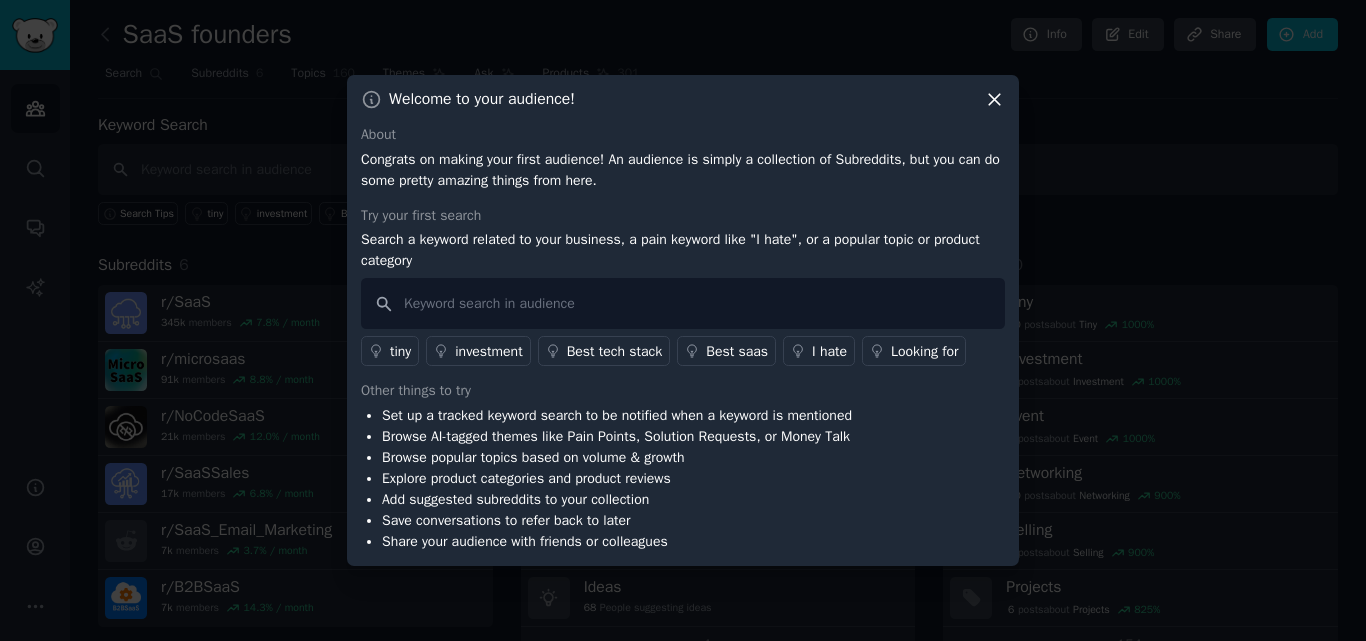 click on "I hate" at bounding box center [829, 351] 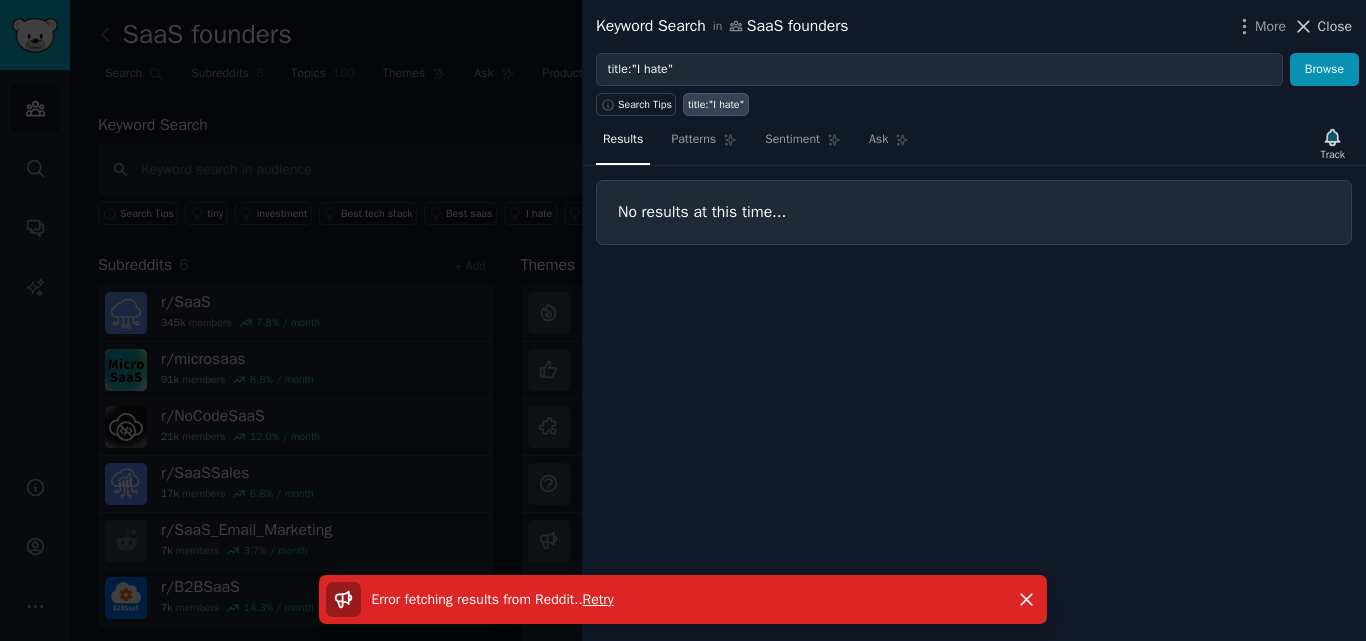 click 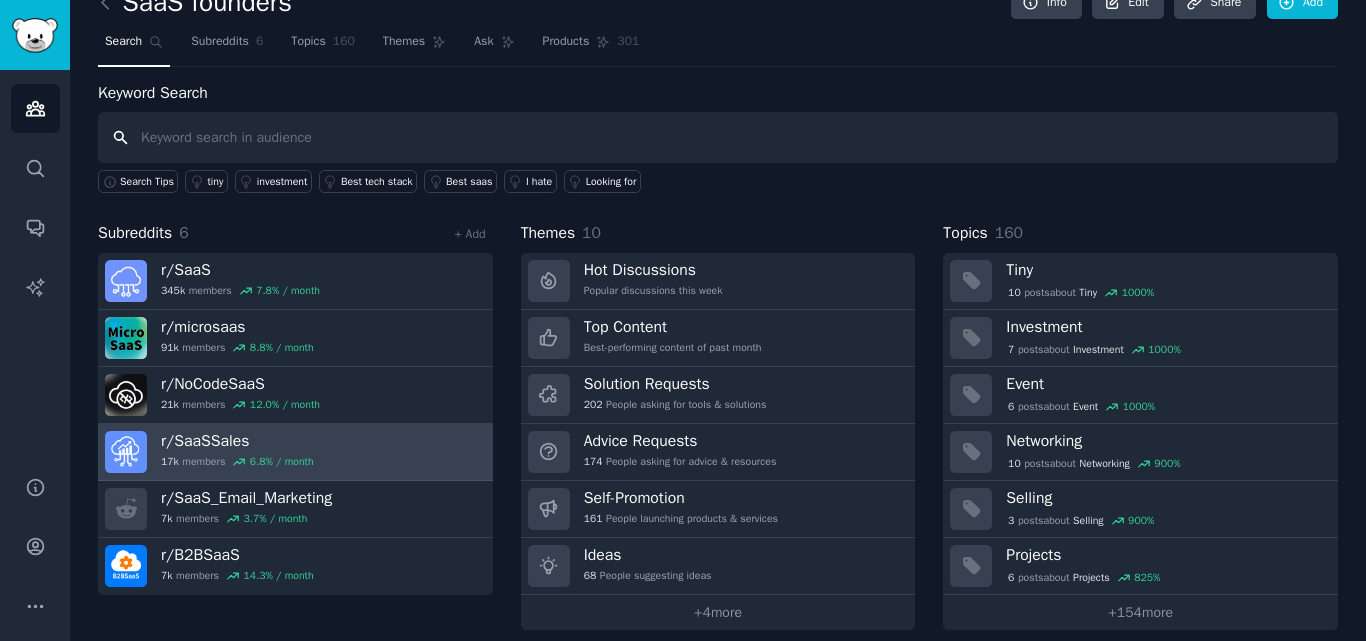 scroll, scrollTop: 49, scrollLeft: 0, axis: vertical 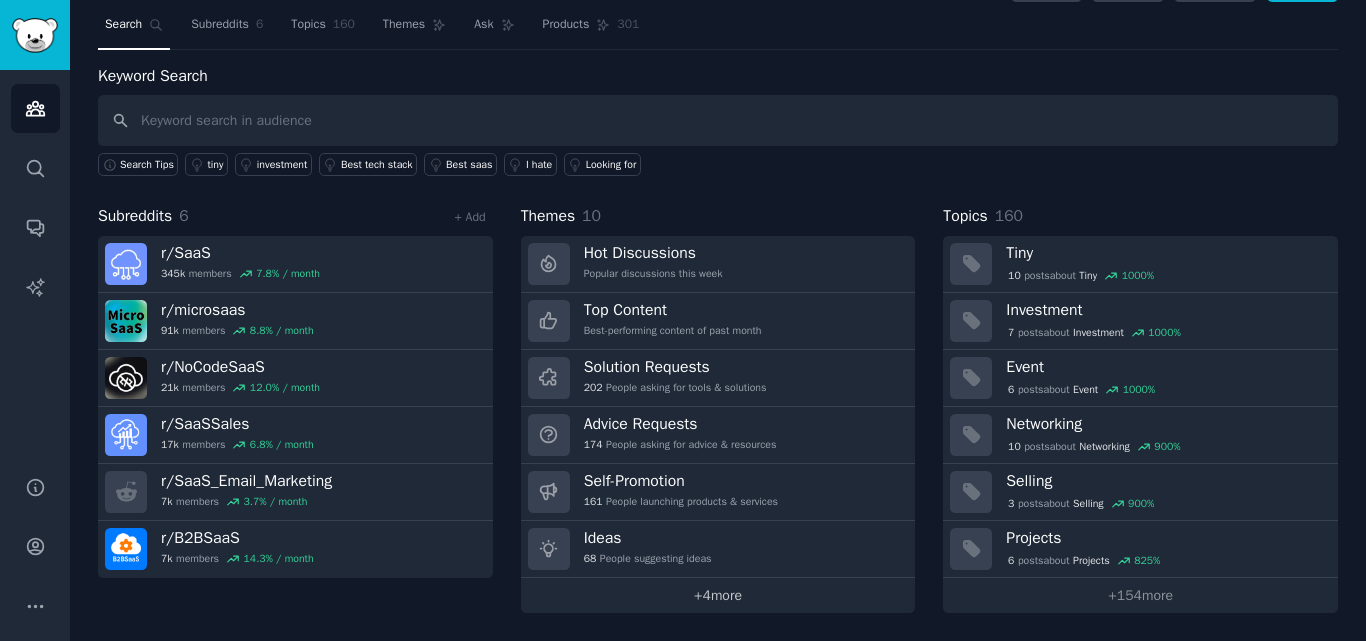 click on "+  4  more" at bounding box center (718, 595) 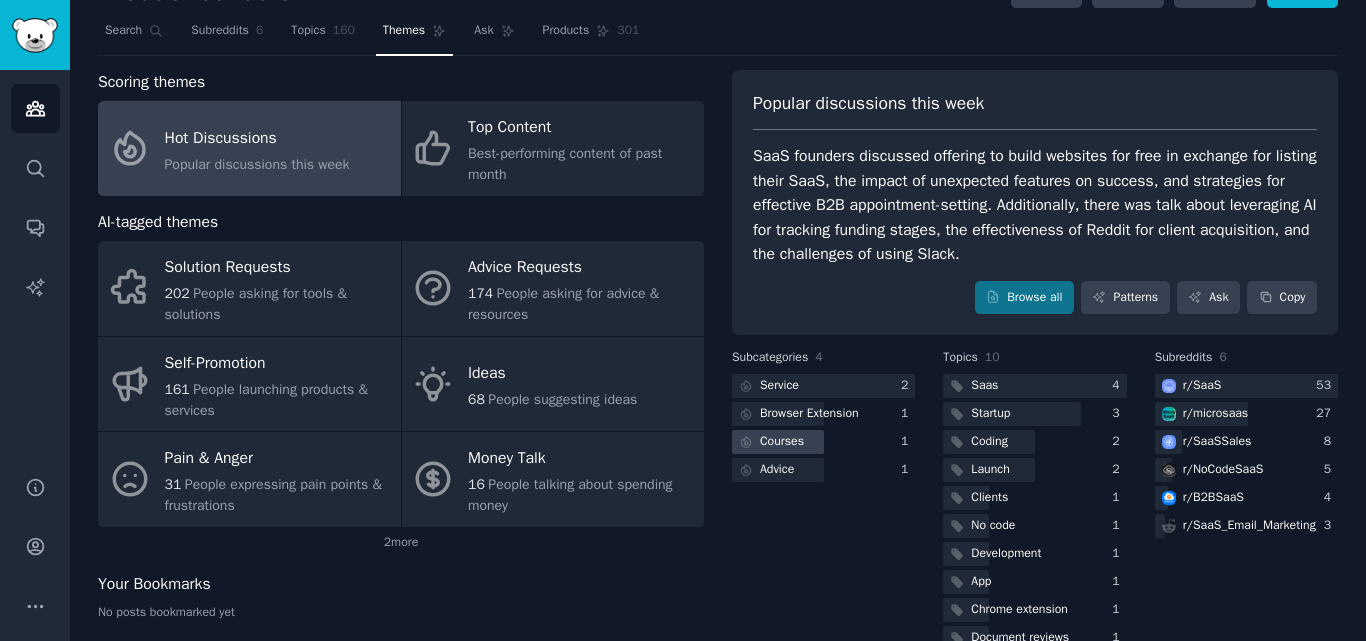 scroll, scrollTop: 0, scrollLeft: 0, axis: both 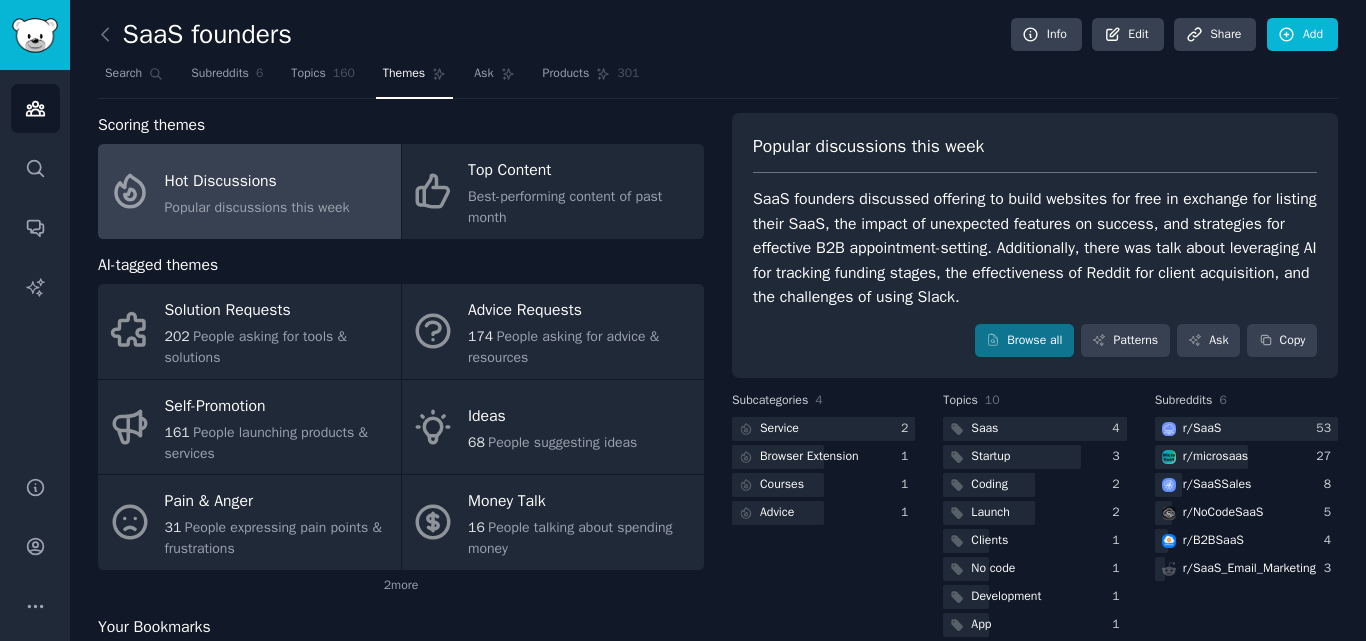 click on "SaaS founders discussed offering to build websites for free in exchange for listing their SaaS, the impact of unexpected features on success, and strategies for effective B2B appointment-setting. Additionally, there was talk about leveraging AI for tracking funding stages, the effectiveness of Reddit for client acquisition, and the challenges of using Slack." at bounding box center [1035, 248] 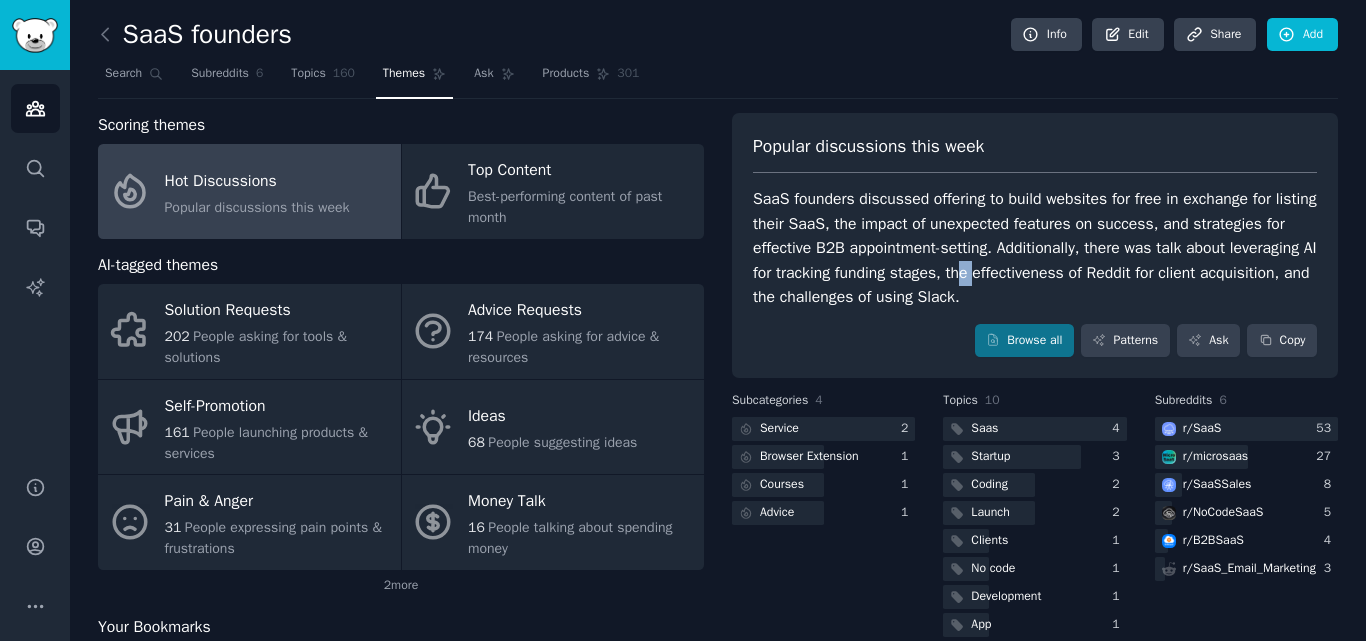drag, startPoint x: 1051, startPoint y: 282, endPoint x: 1065, endPoint y: 285, distance: 14.3178215 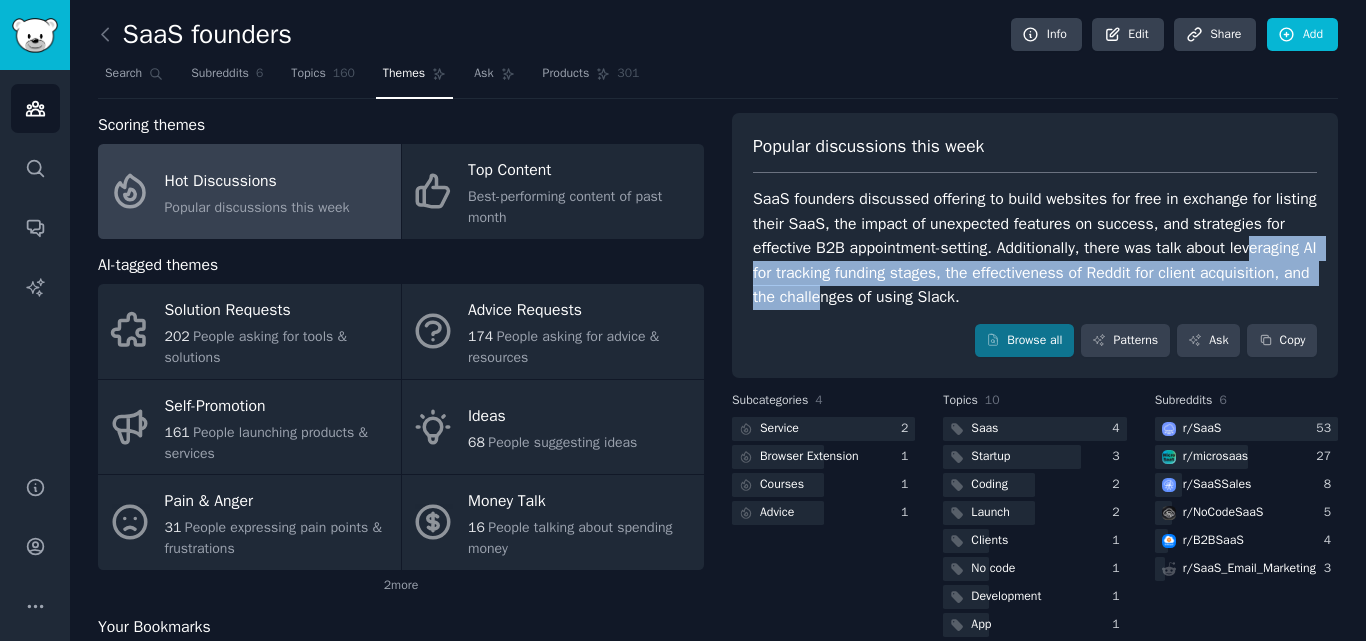 drag, startPoint x: 770, startPoint y: 284, endPoint x: 930, endPoint y: 292, distance: 160.19987 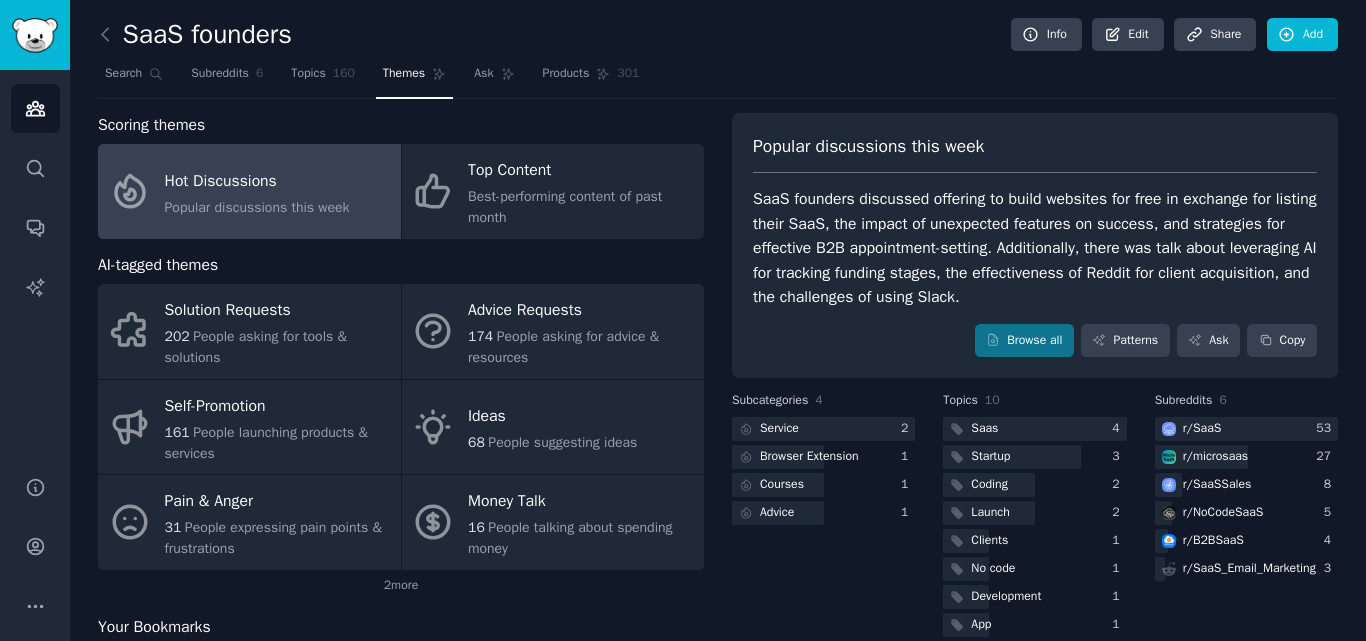 click on "Browse all Patterns Ask Copy" at bounding box center [1035, 341] 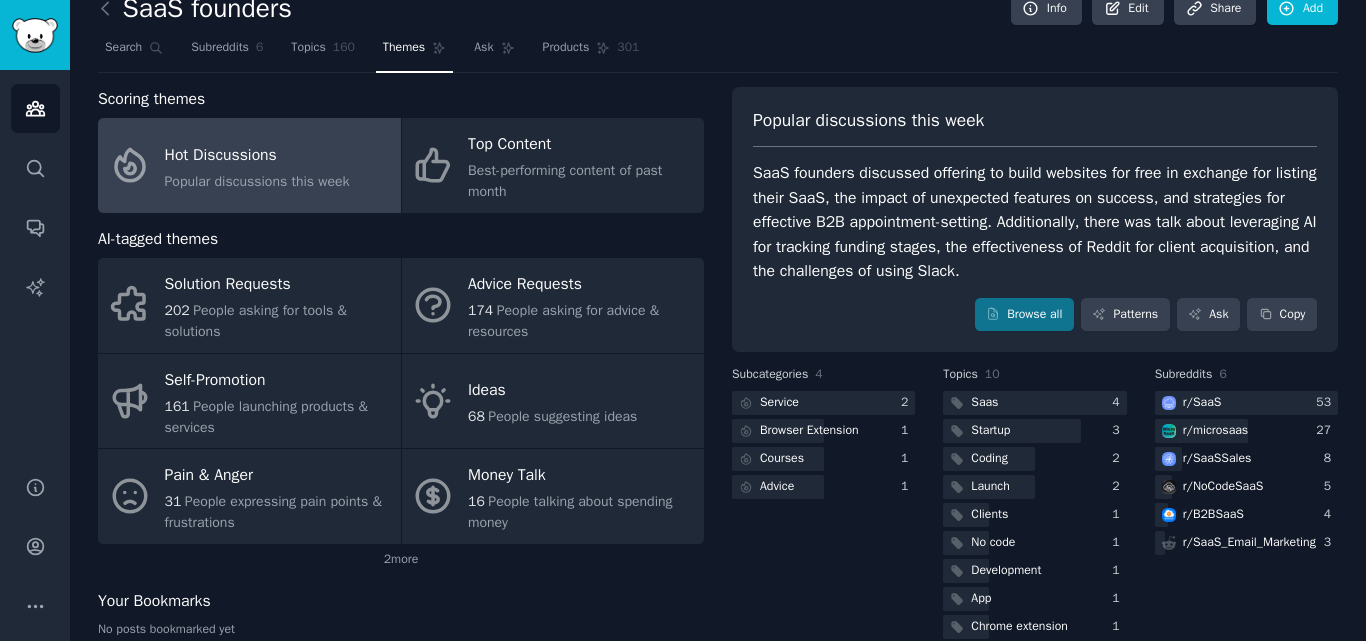 scroll, scrollTop: 0, scrollLeft: 0, axis: both 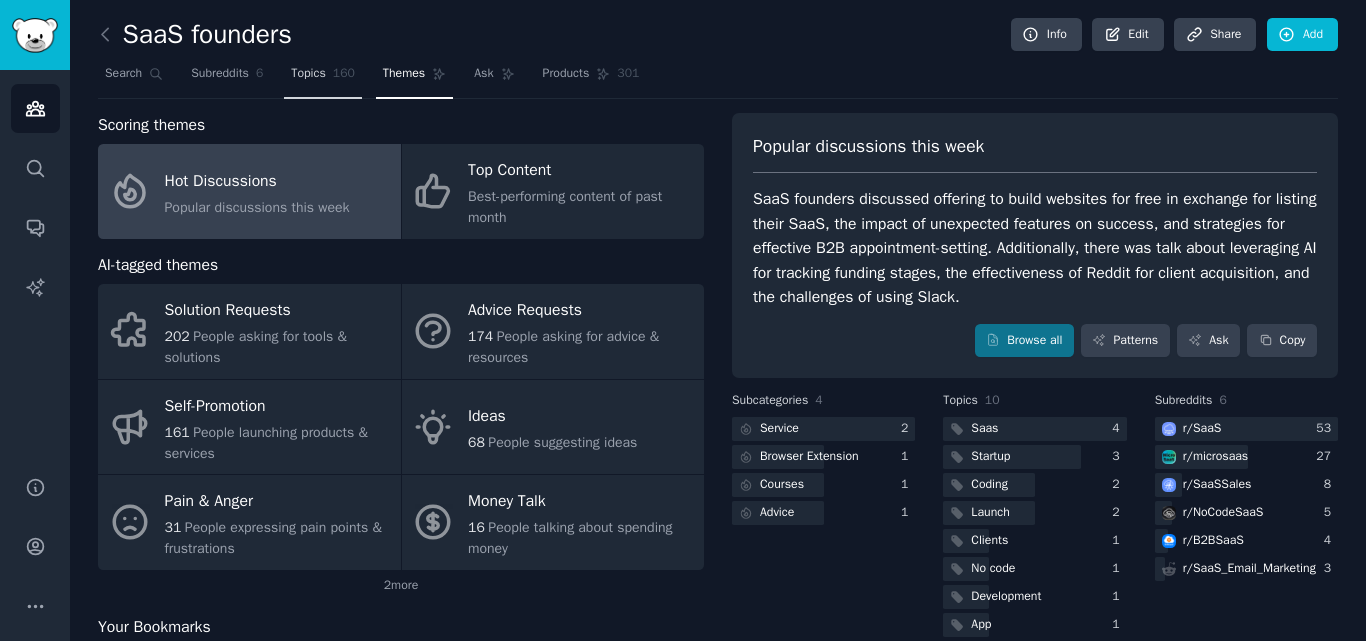 click on "Topics 160" at bounding box center (323, 78) 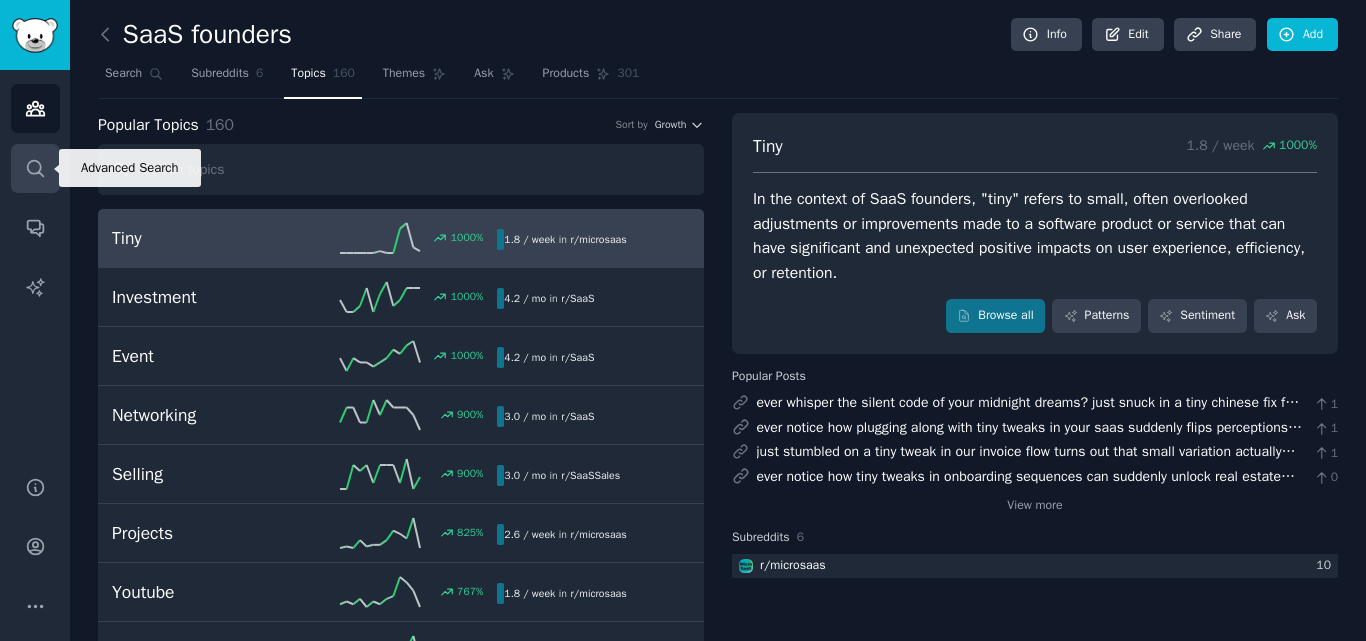 click 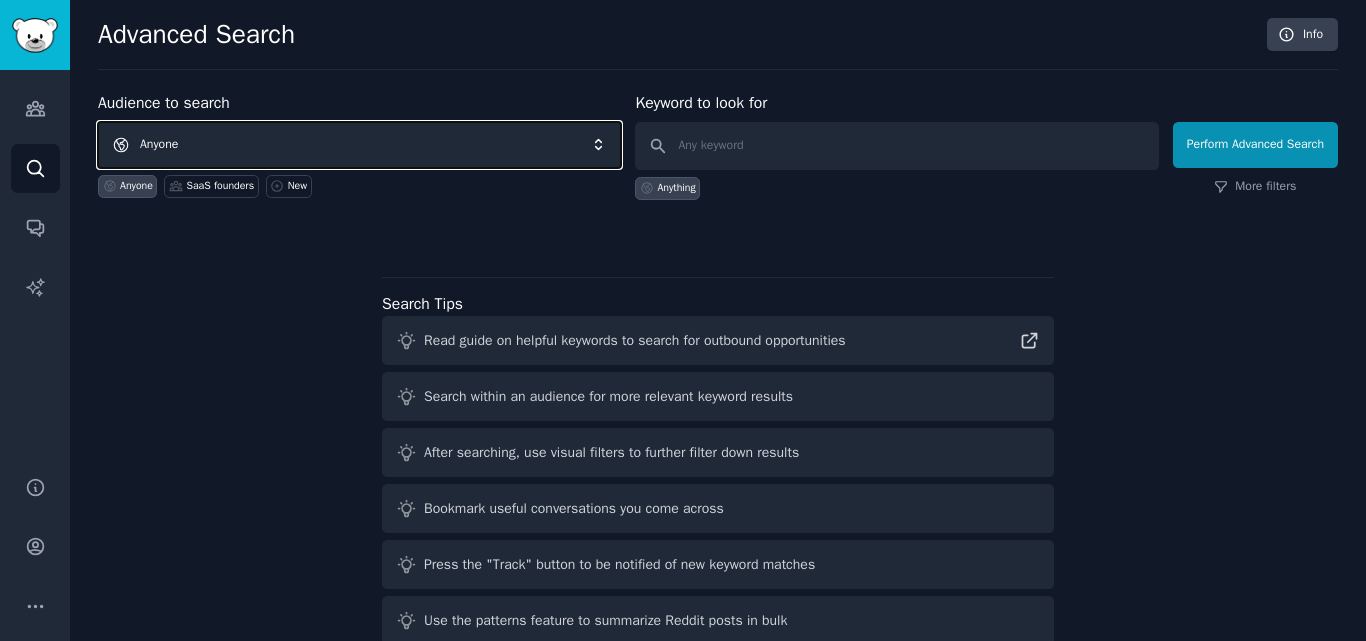 click on "Anyone" at bounding box center (359, 145) 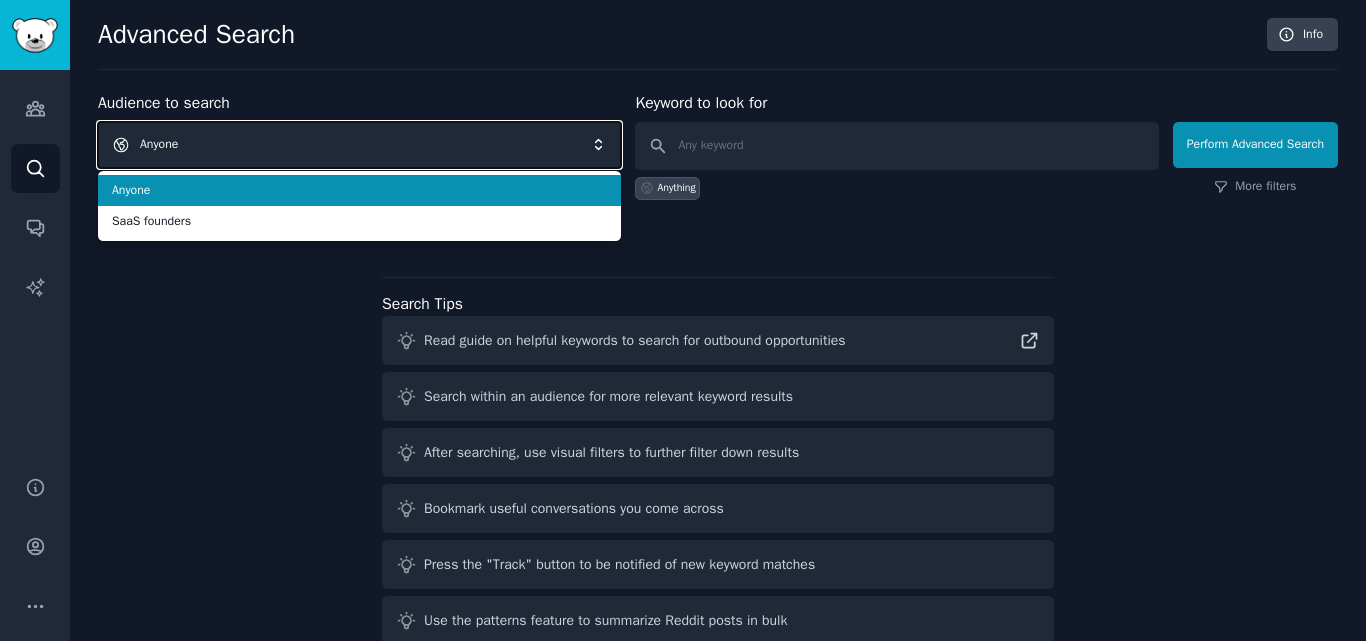 click on "Anyone" at bounding box center (359, 145) 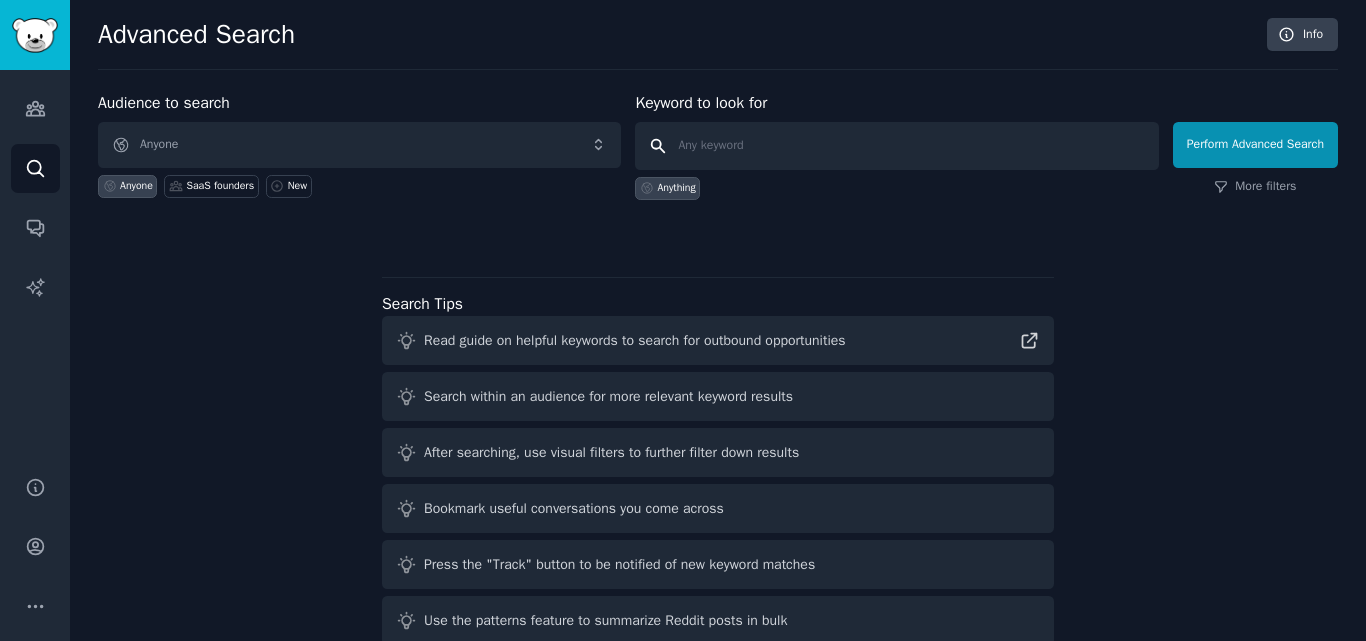 click at bounding box center [896, 146] 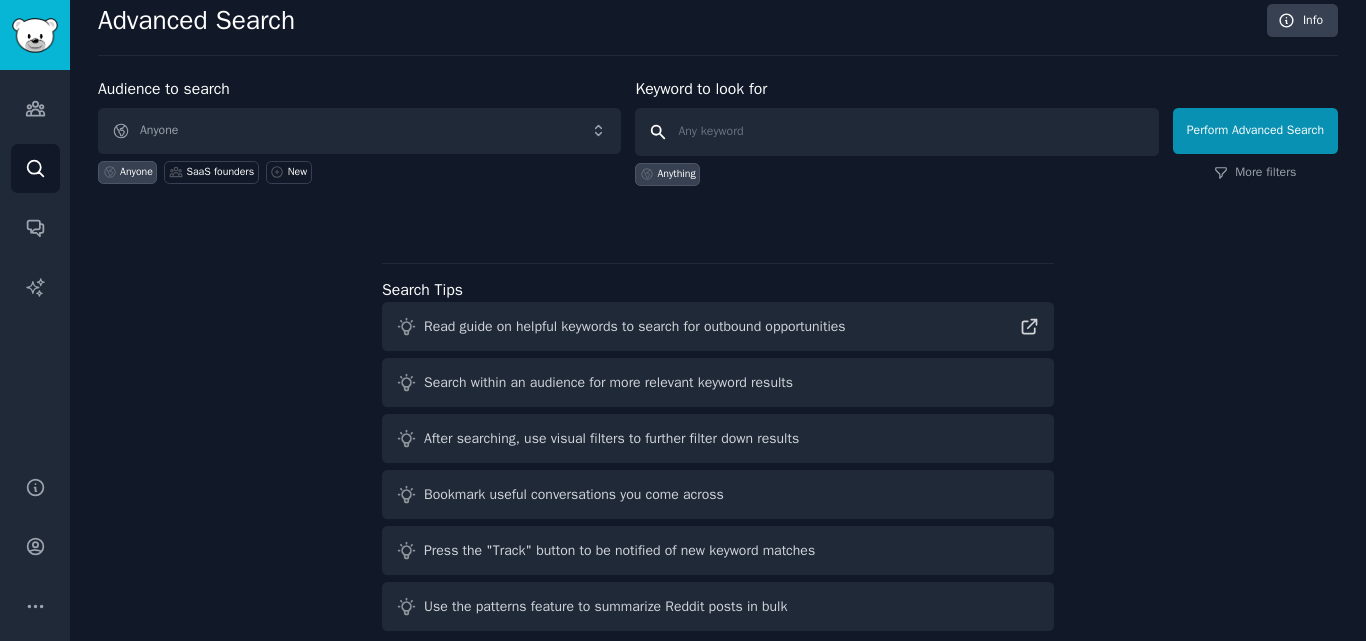 scroll, scrollTop: 0, scrollLeft: 0, axis: both 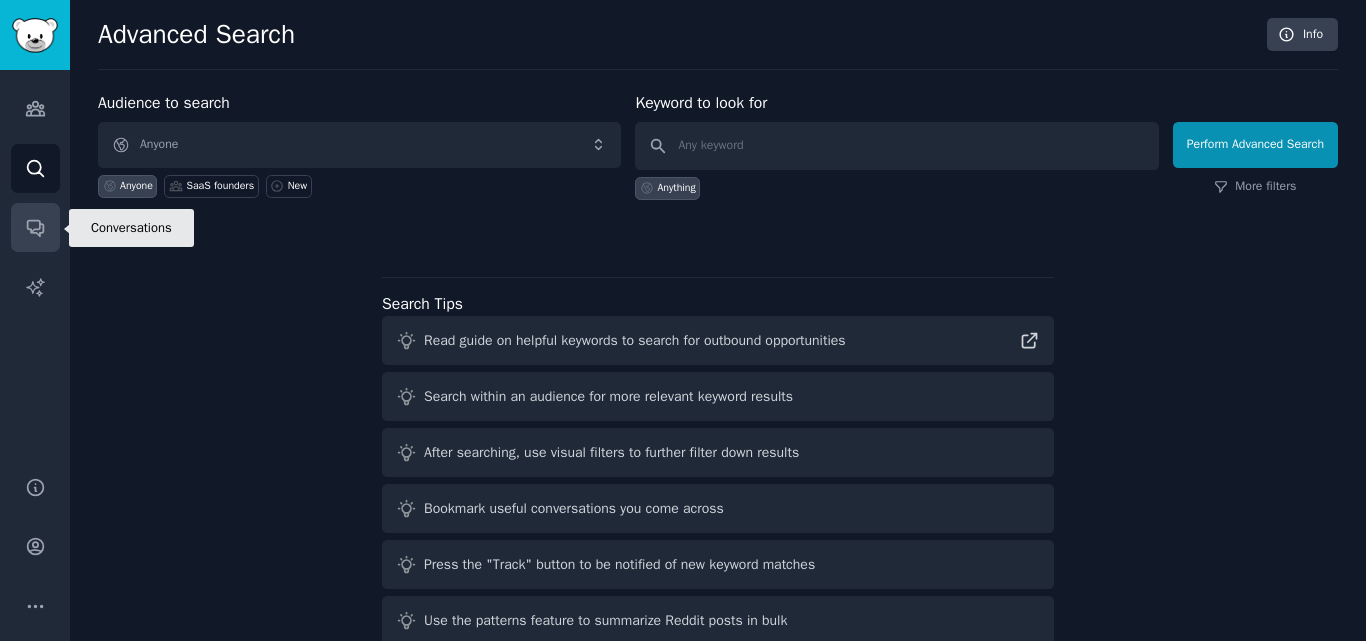 click 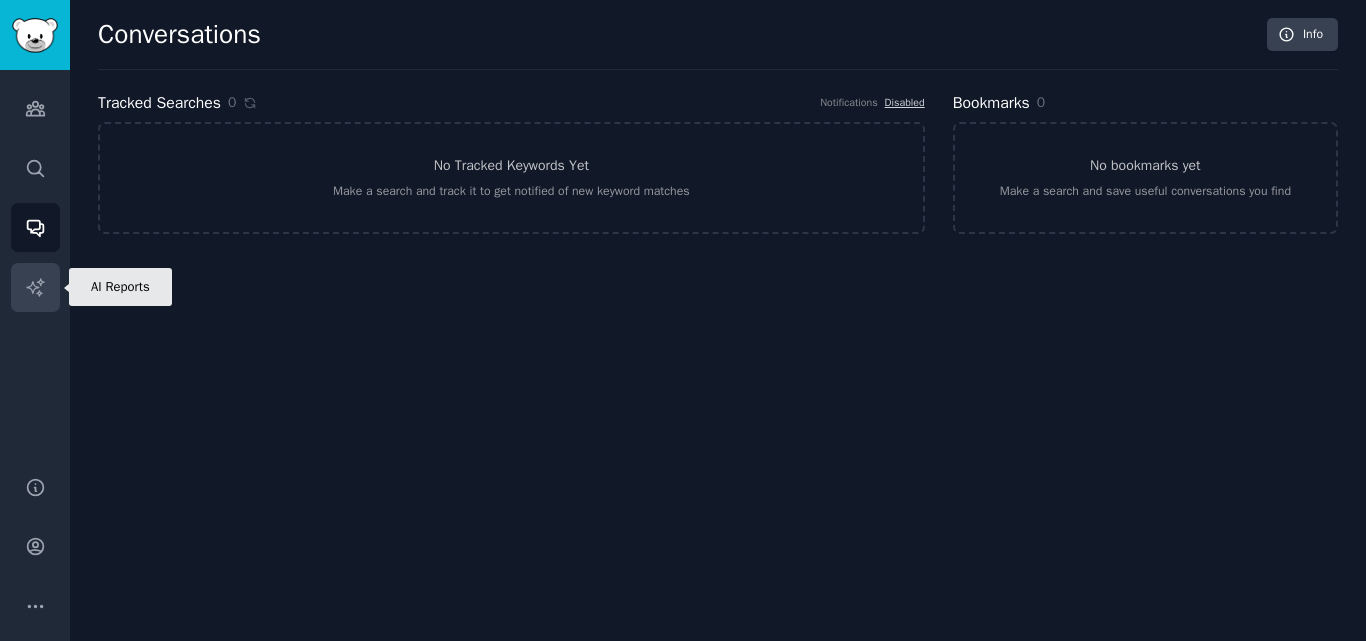 click on "AI Reports" at bounding box center (35, 287) 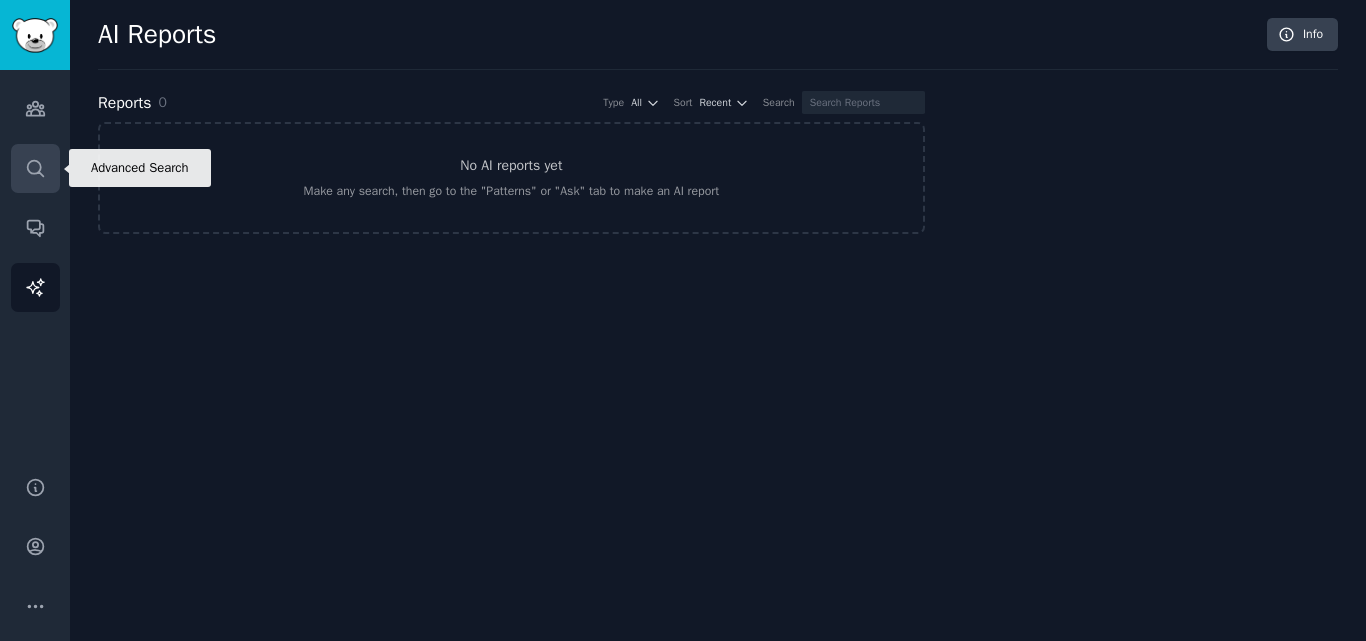 click 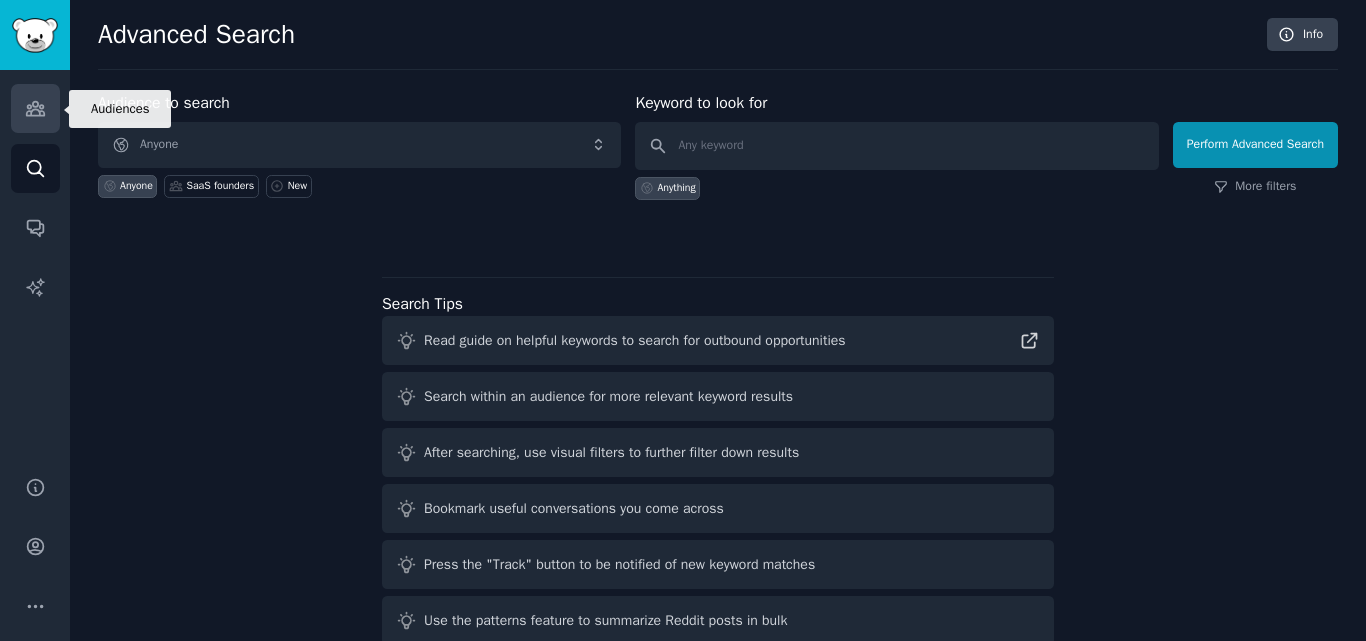 click on "Audiences" at bounding box center [35, 108] 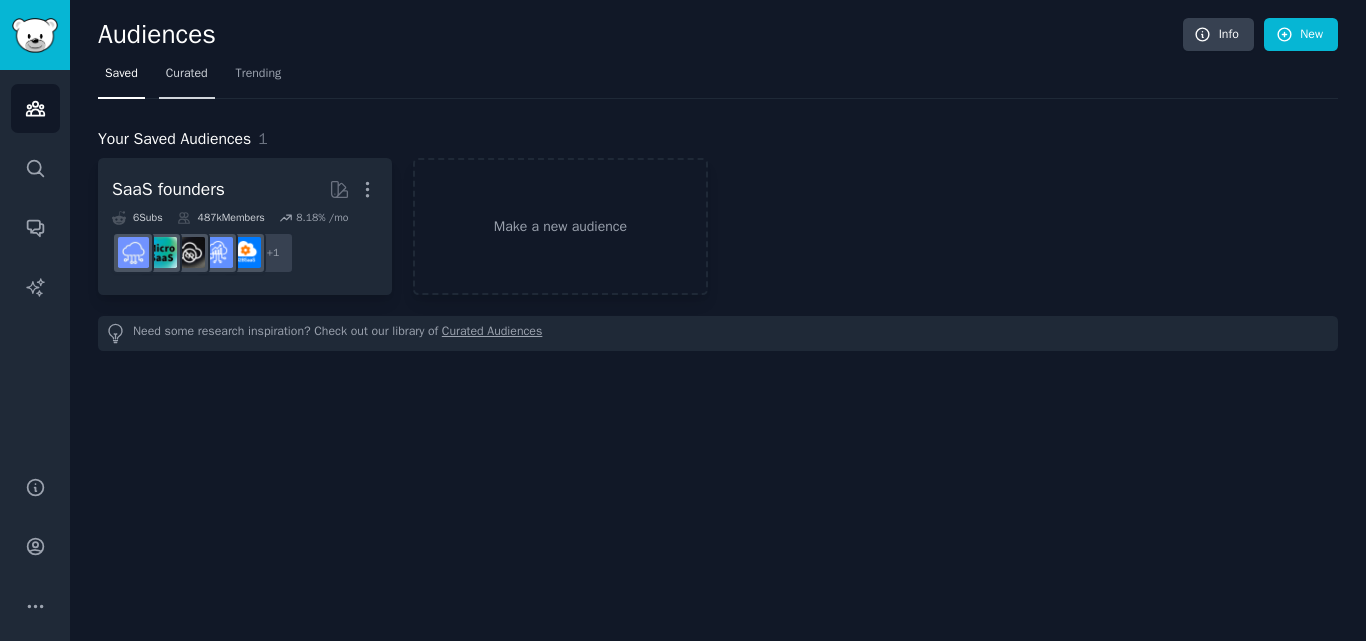 click on "Curated" at bounding box center [187, 74] 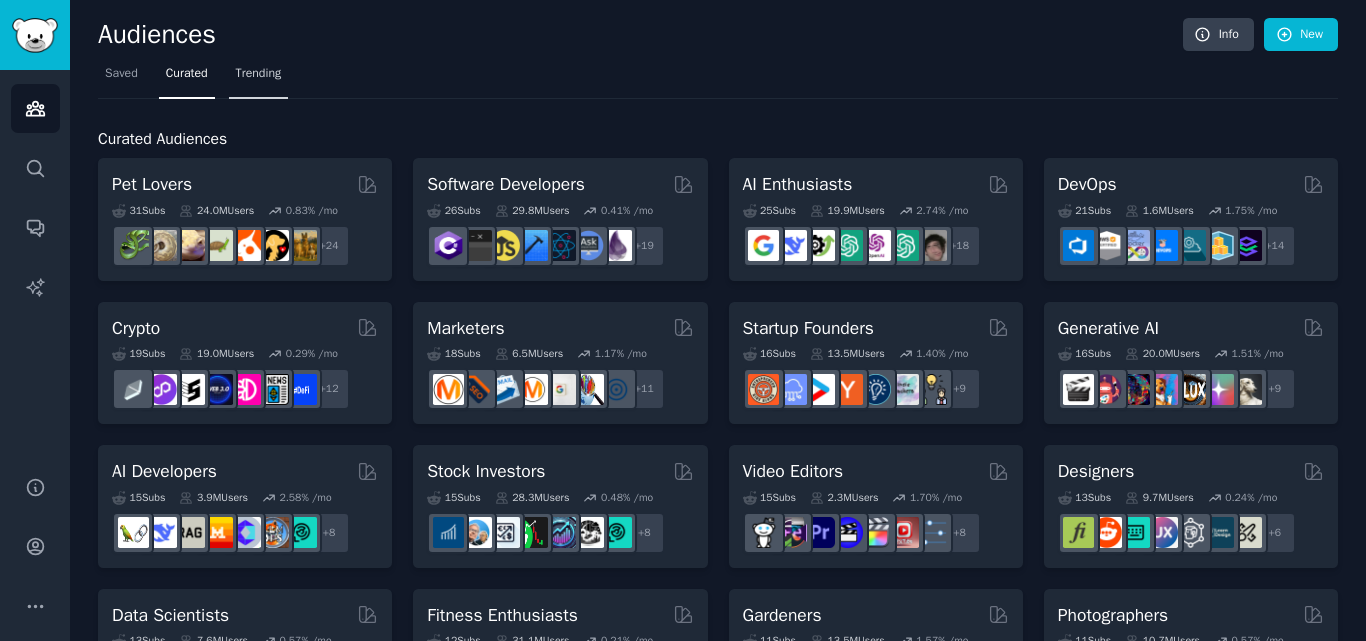 click on "Trending" at bounding box center [259, 74] 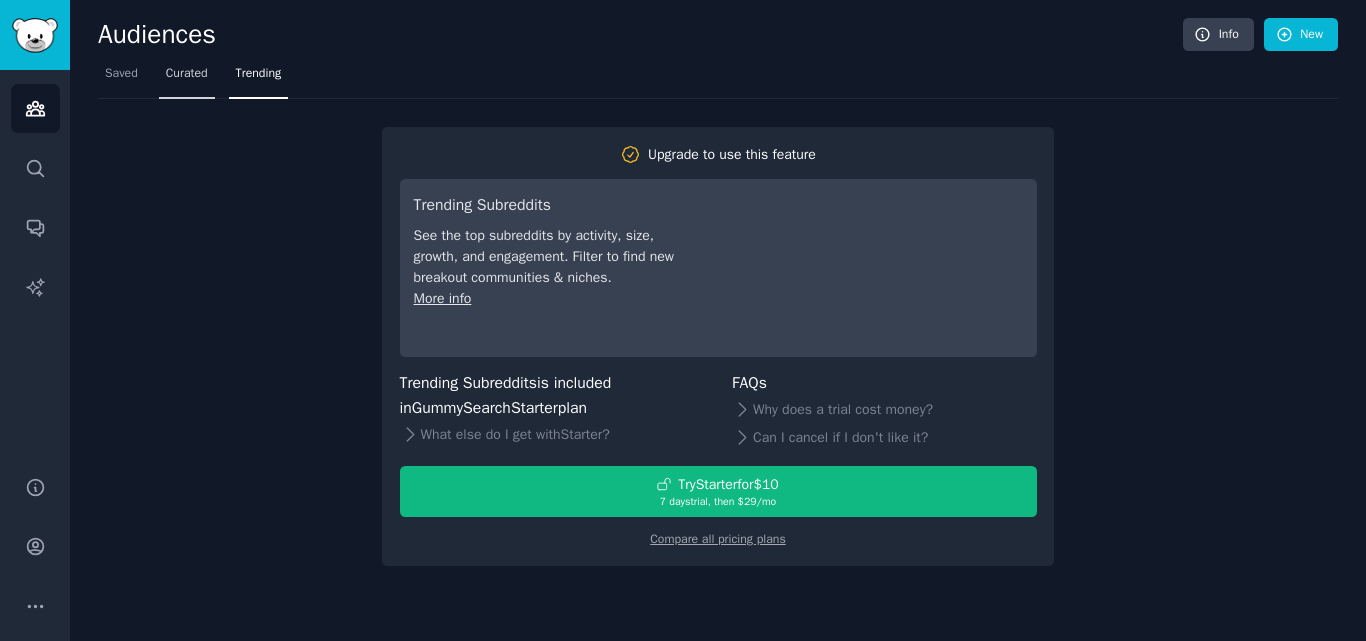 click on "Curated" at bounding box center [187, 74] 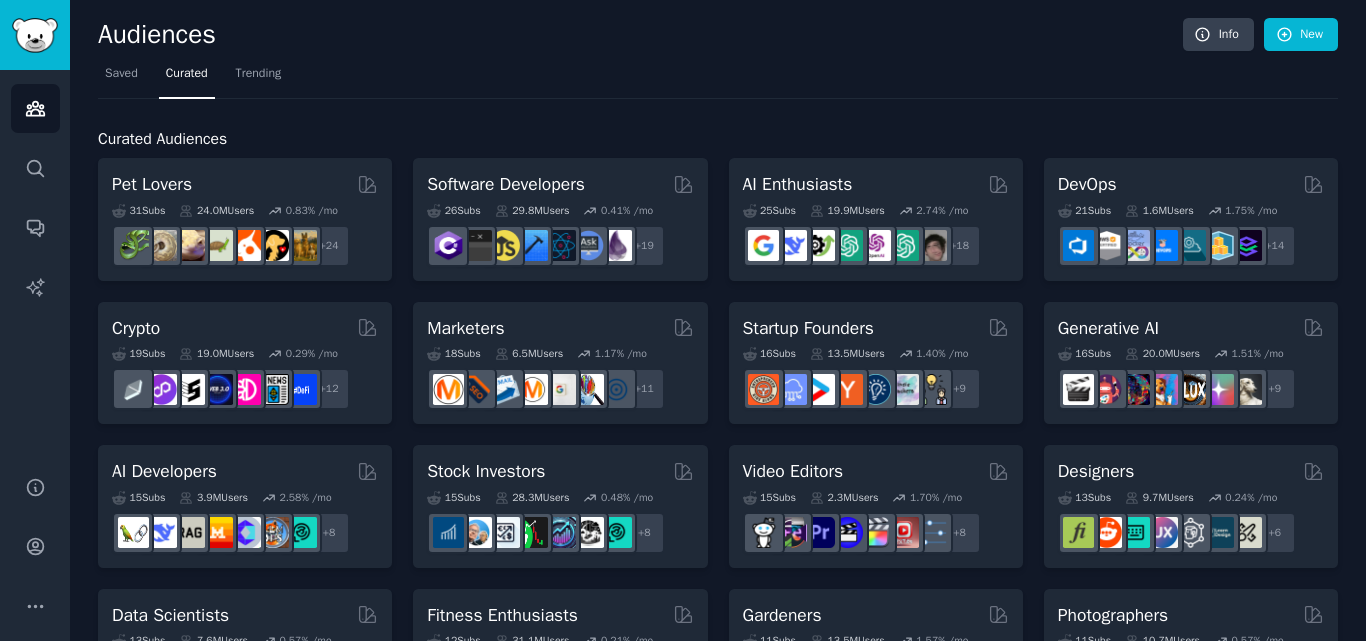 scroll, scrollTop: 477, scrollLeft: 0, axis: vertical 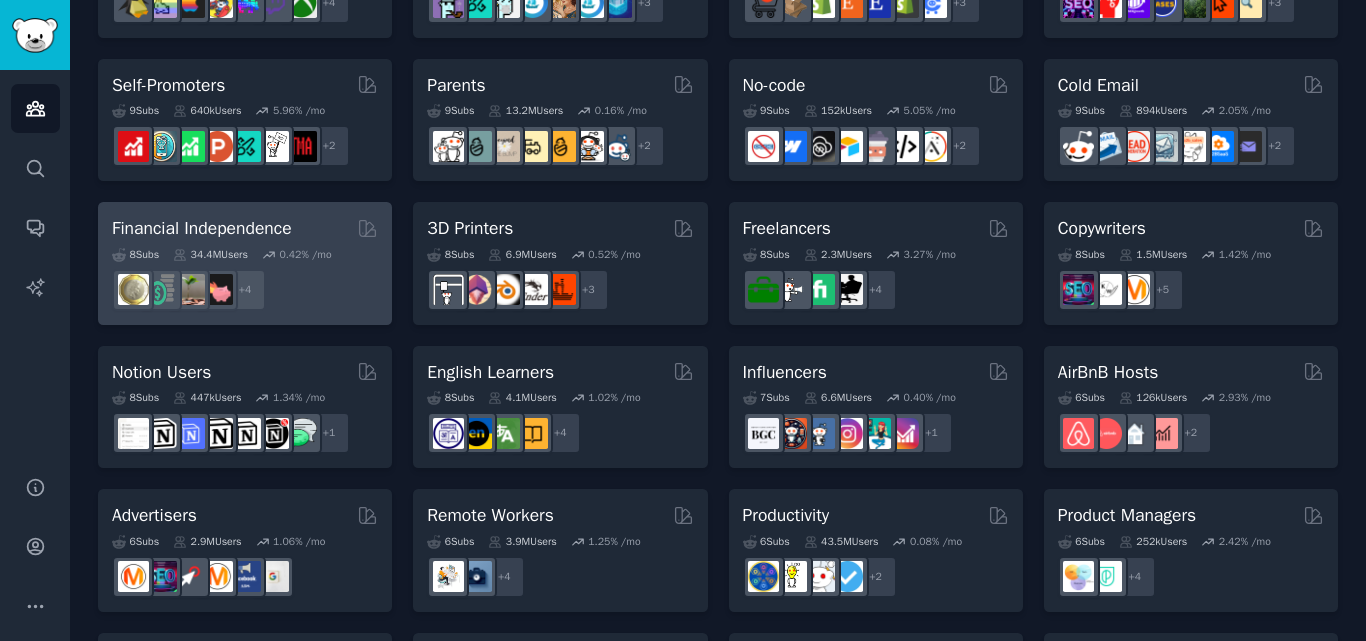 click on "Financial Independence" at bounding box center [245, 228] 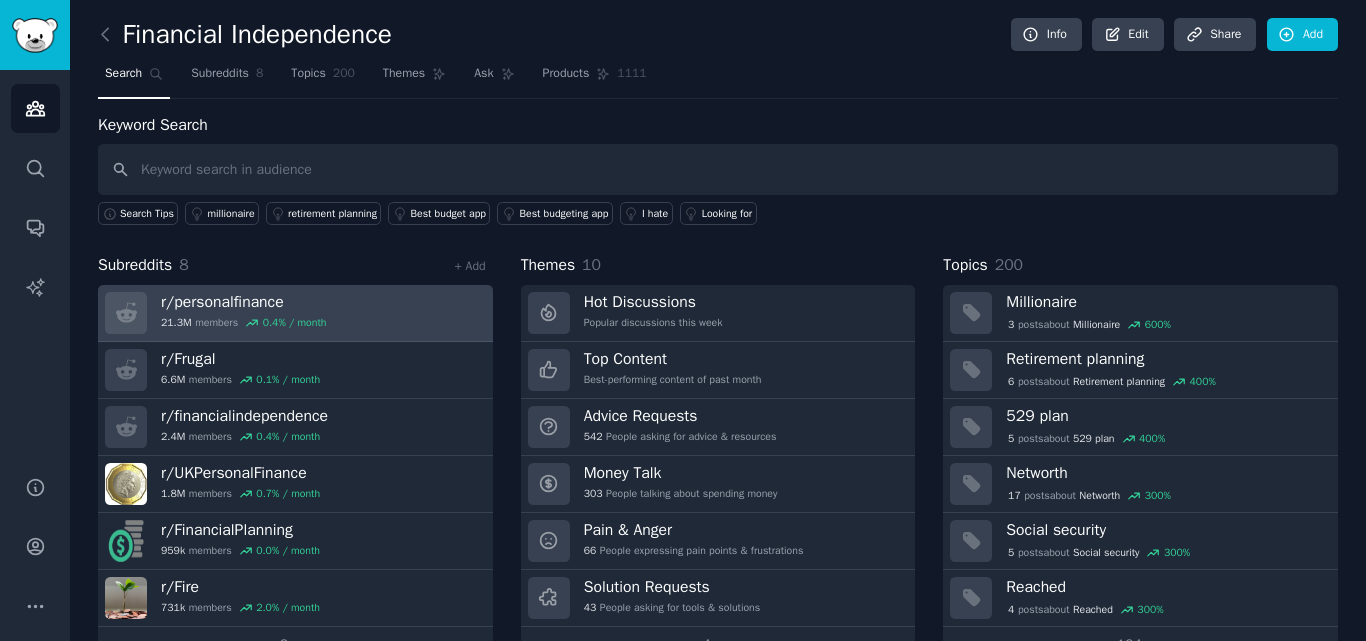 click on "r/ personalfinance 21.3M  members 0.4 % / month" at bounding box center (295, 313) 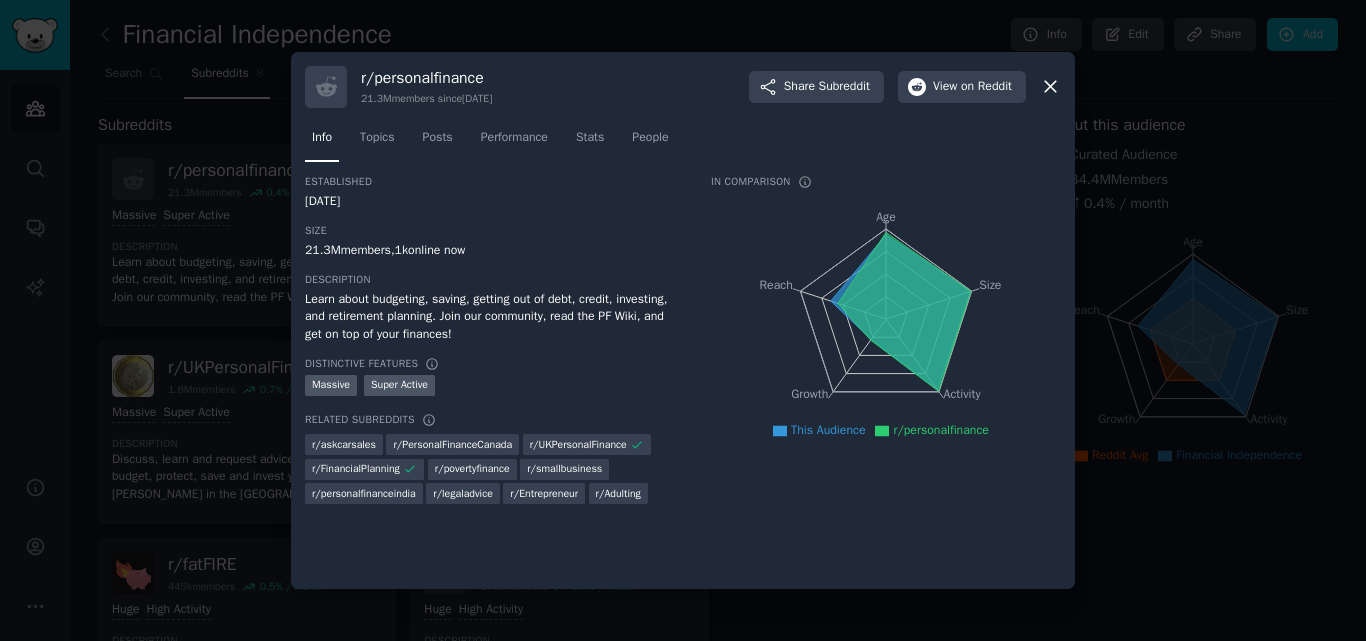 click 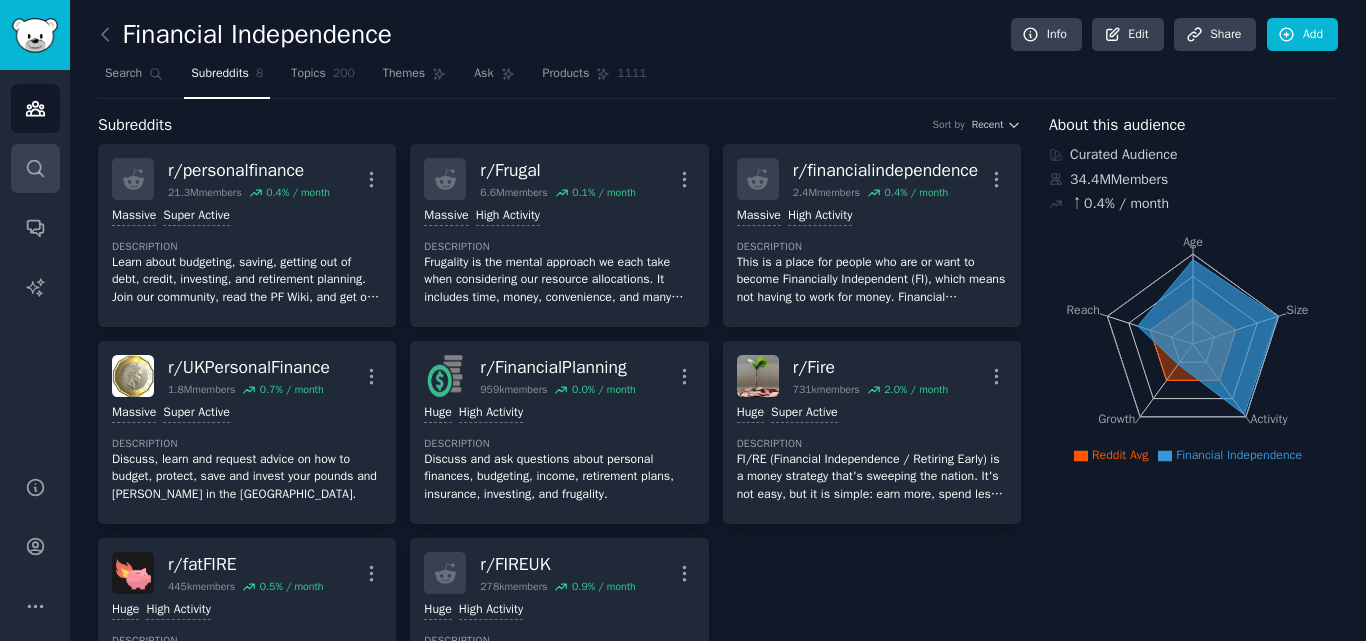 drag, startPoint x: 0, startPoint y: 233, endPoint x: 55, endPoint y: 188, distance: 71.063354 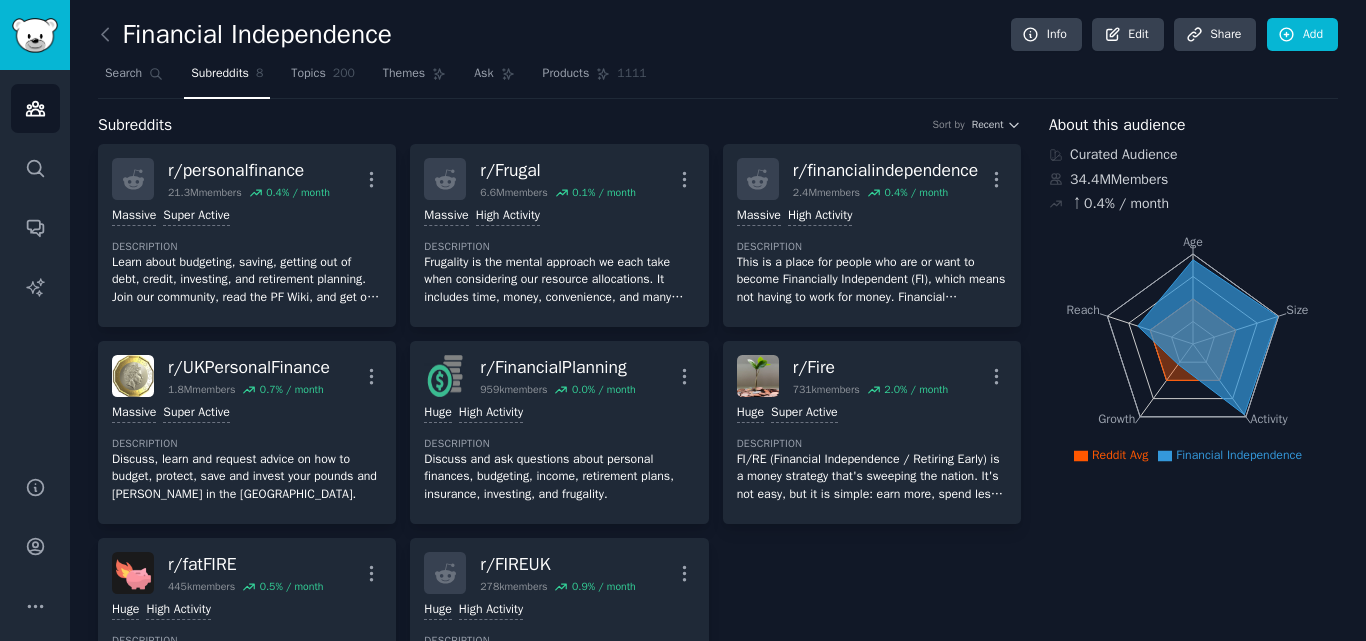click at bounding box center [110, 35] 